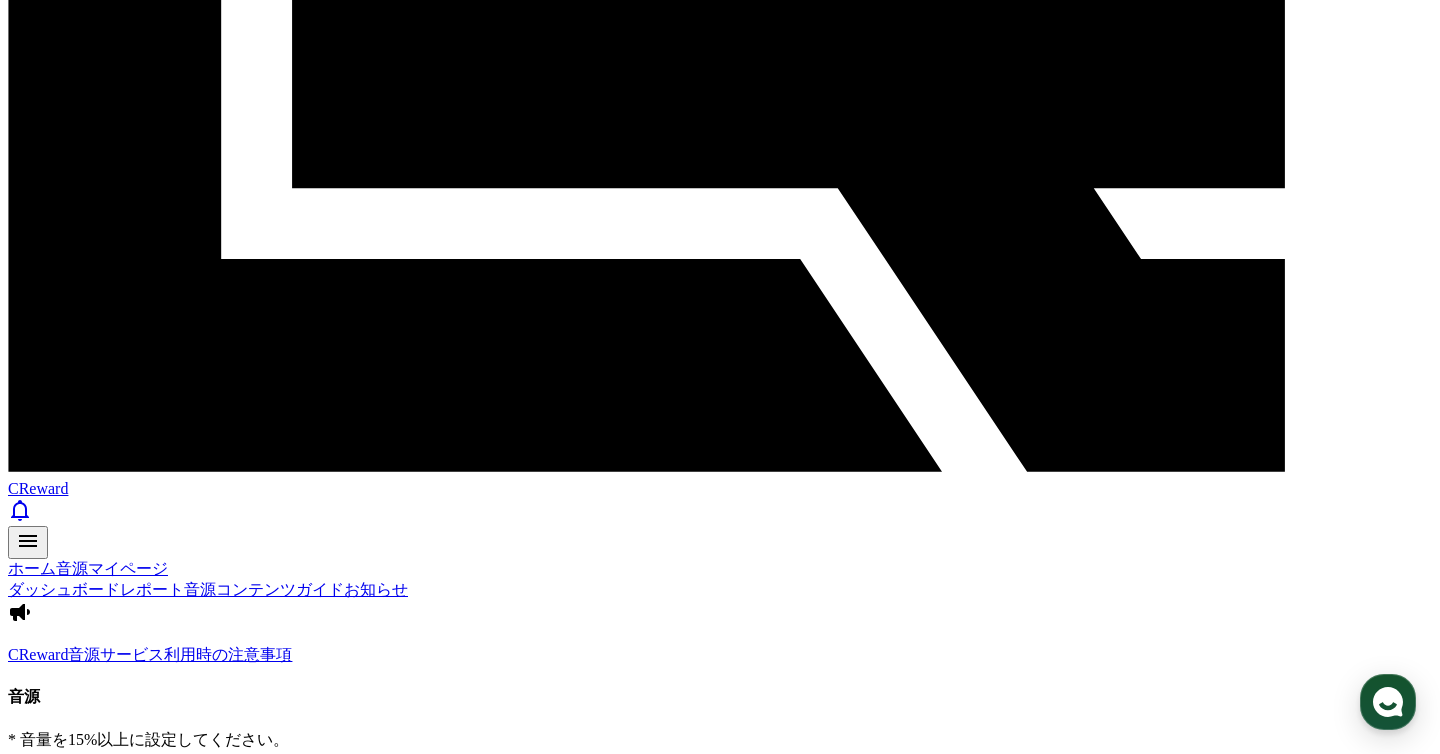 scroll, scrollTop: 0, scrollLeft: 0, axis: both 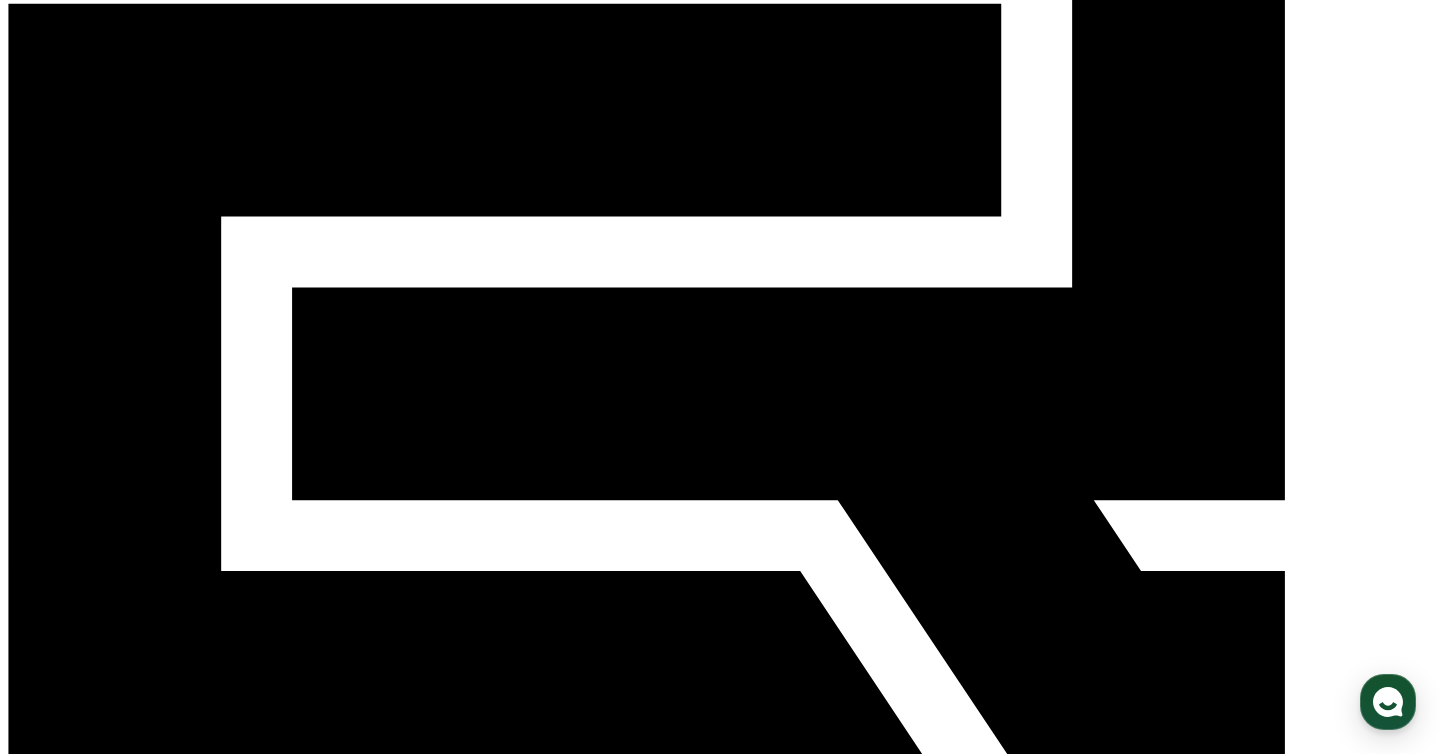 click at bounding box center (1495, 11324) 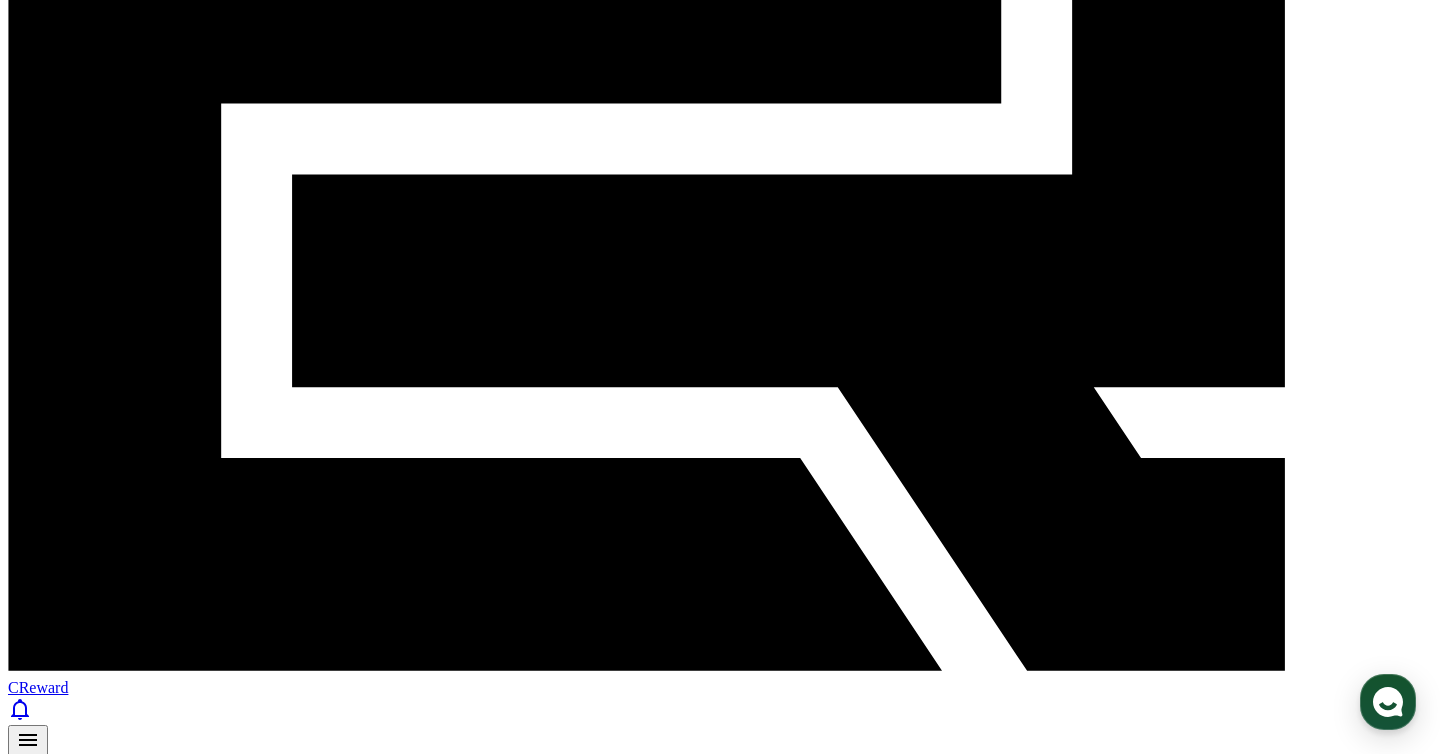 scroll, scrollTop: 436, scrollLeft: 0, axis: vertical 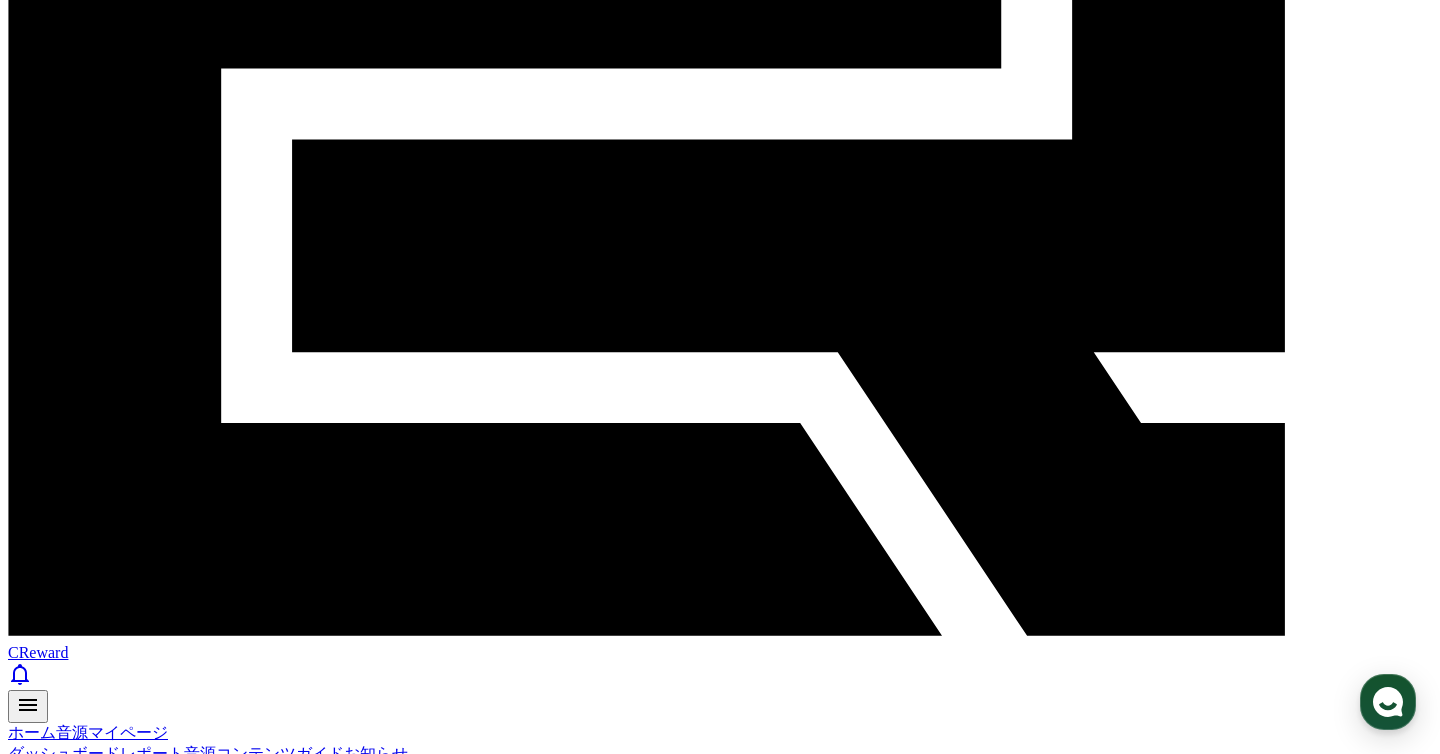 click on "2" 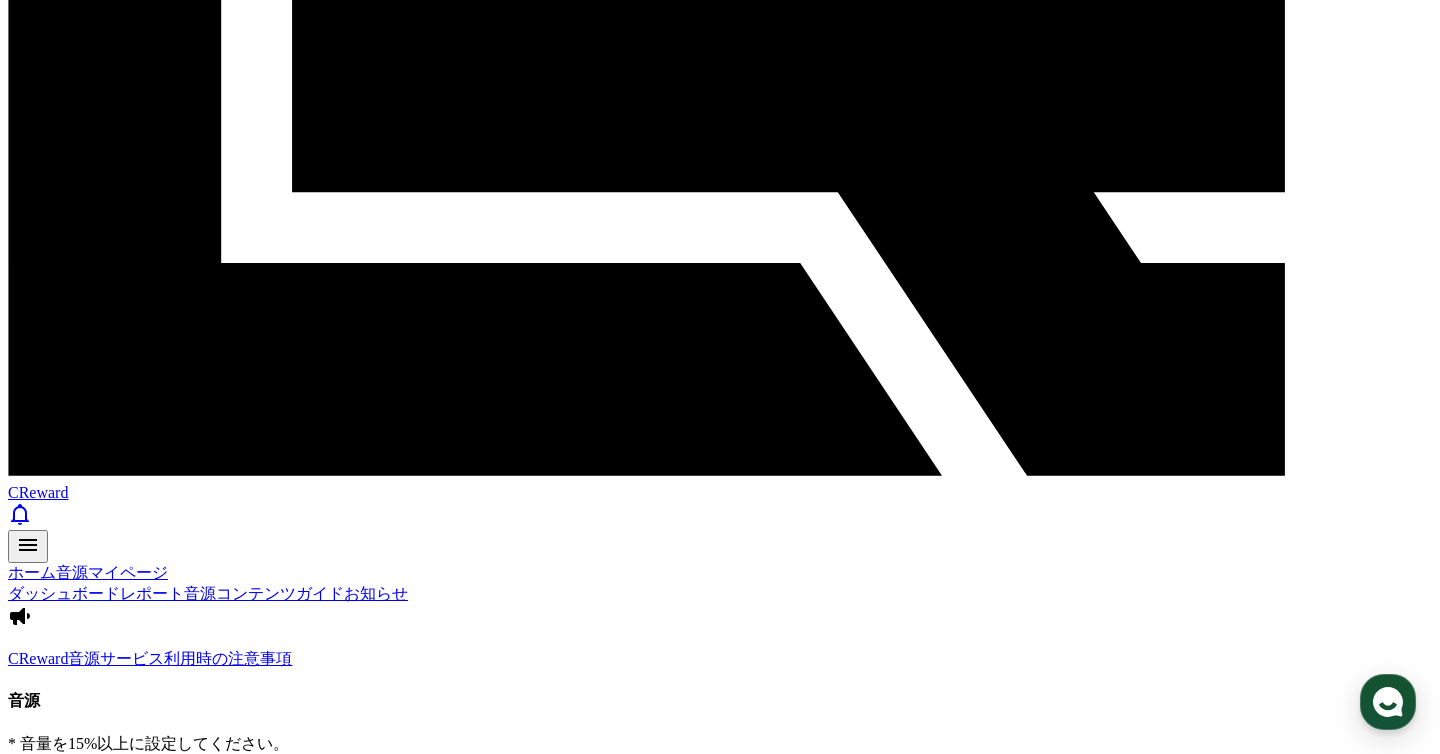 scroll, scrollTop: 600, scrollLeft: 0, axis: vertical 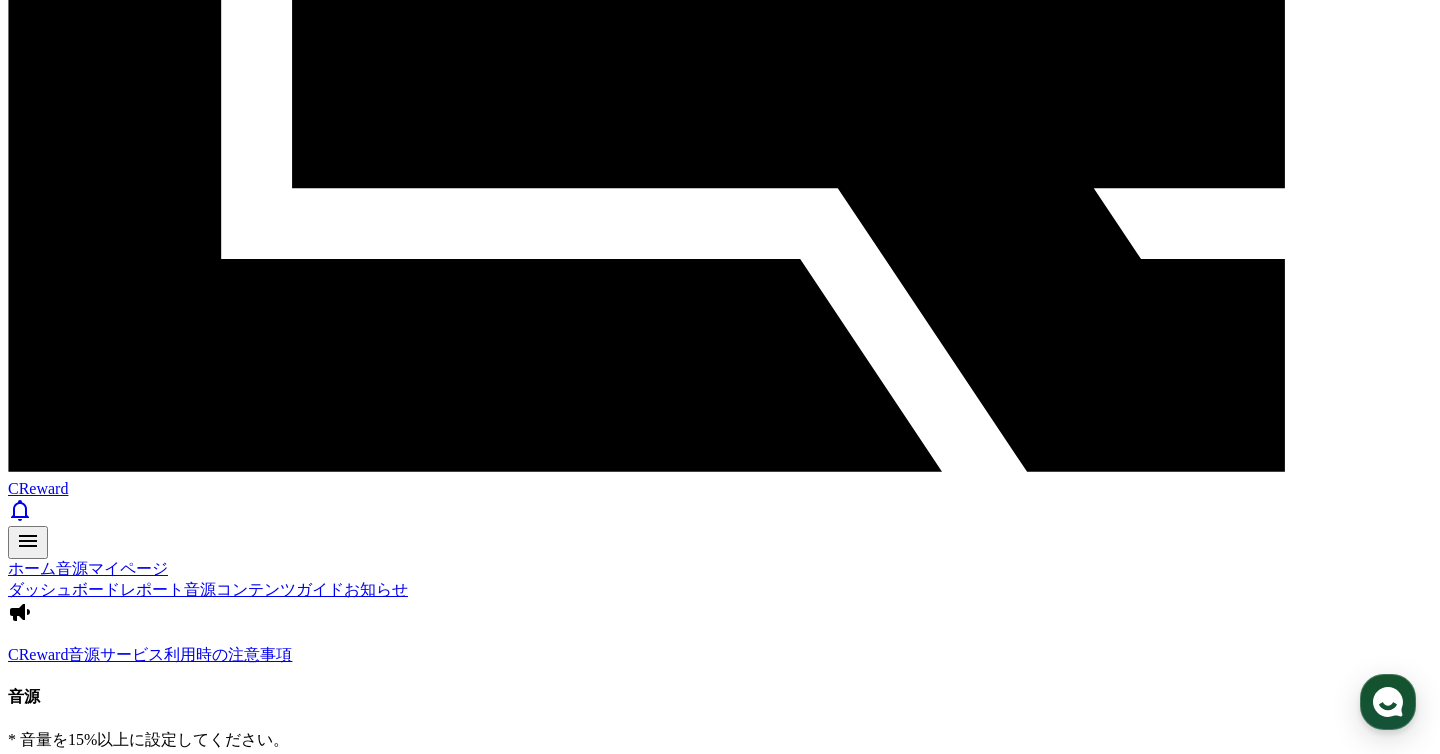 click on "3" 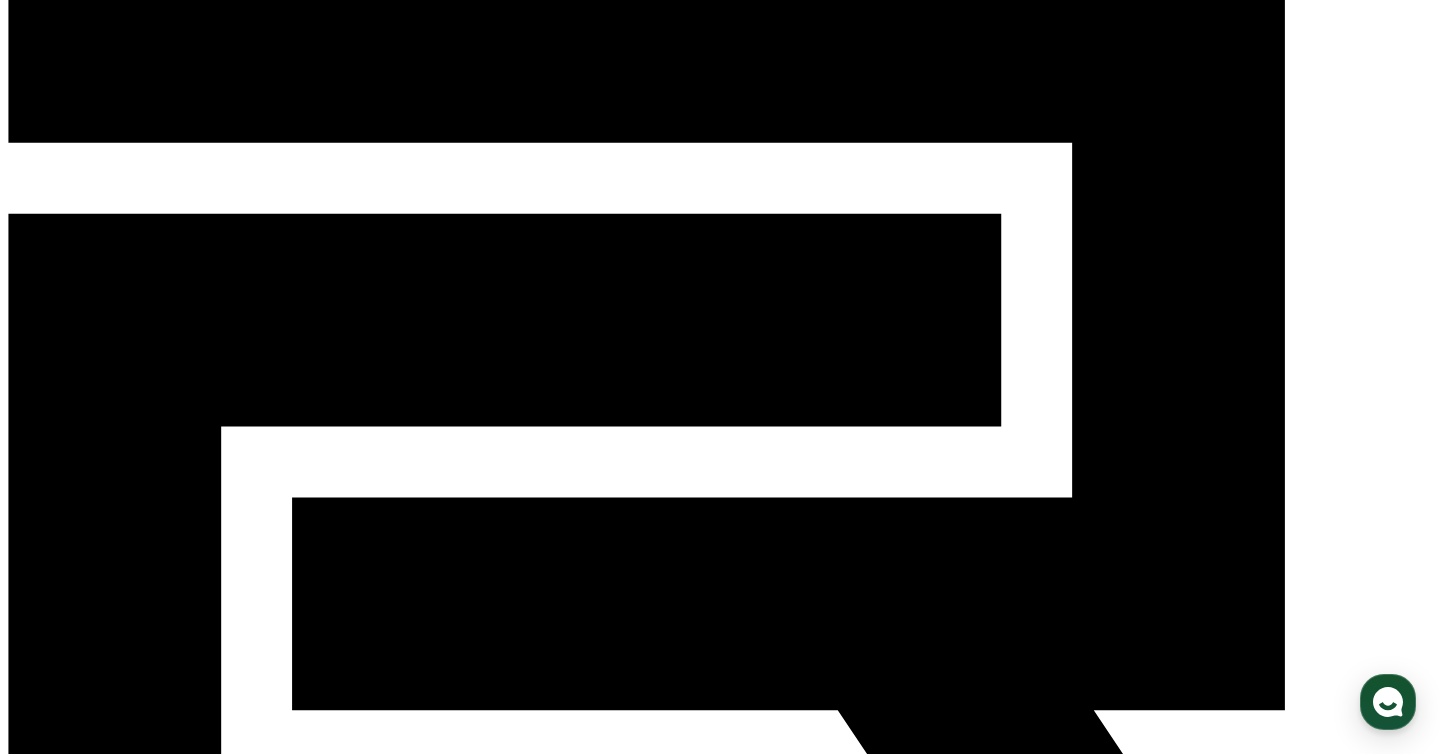 scroll, scrollTop: 176, scrollLeft: 0, axis: vertical 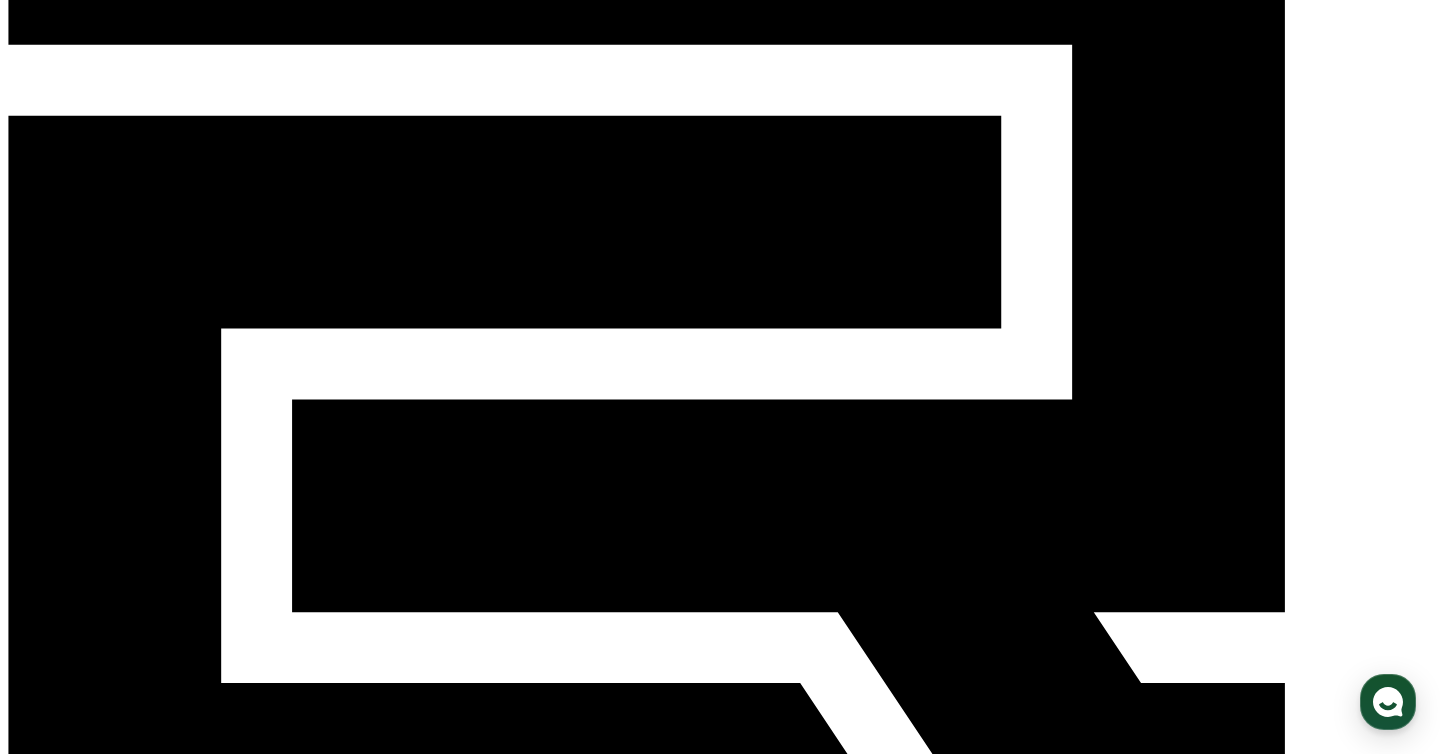 click 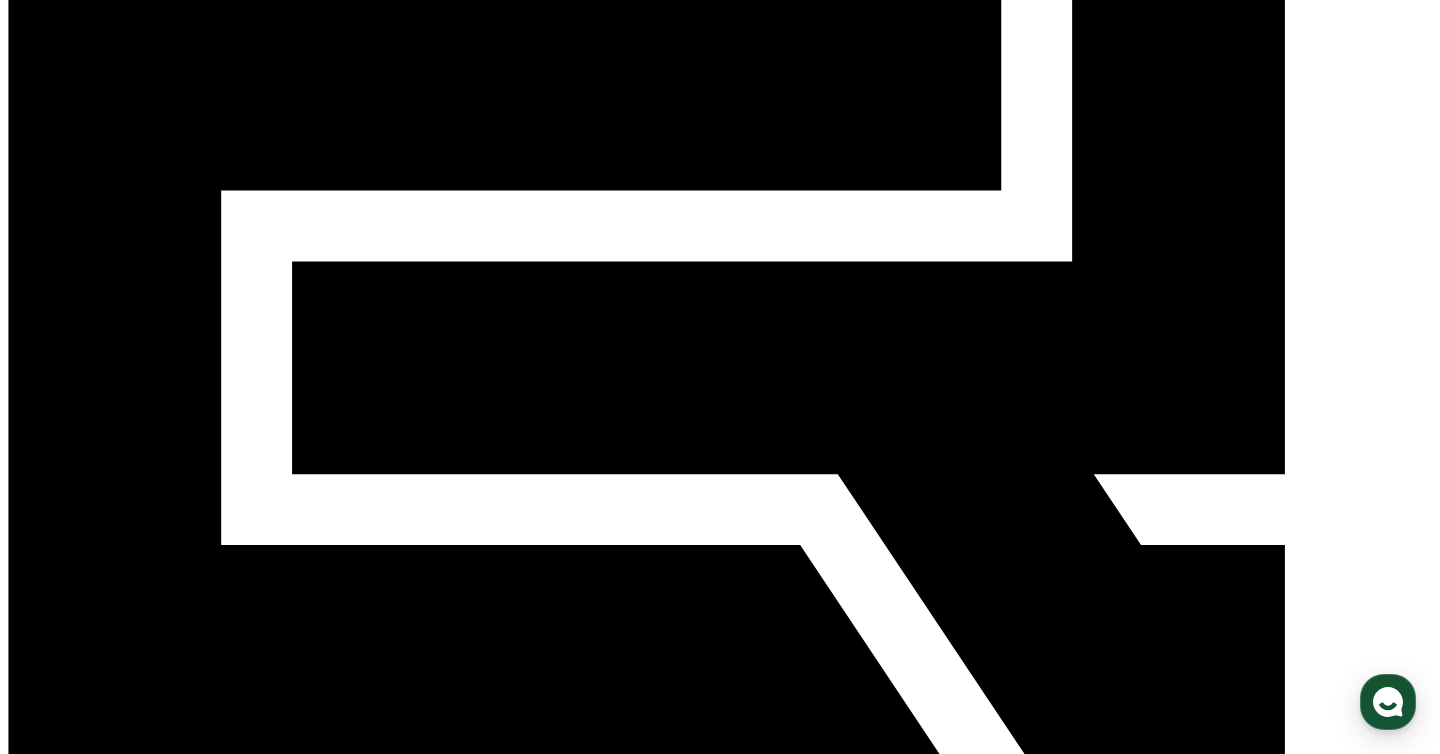 scroll, scrollTop: 375, scrollLeft: 0, axis: vertical 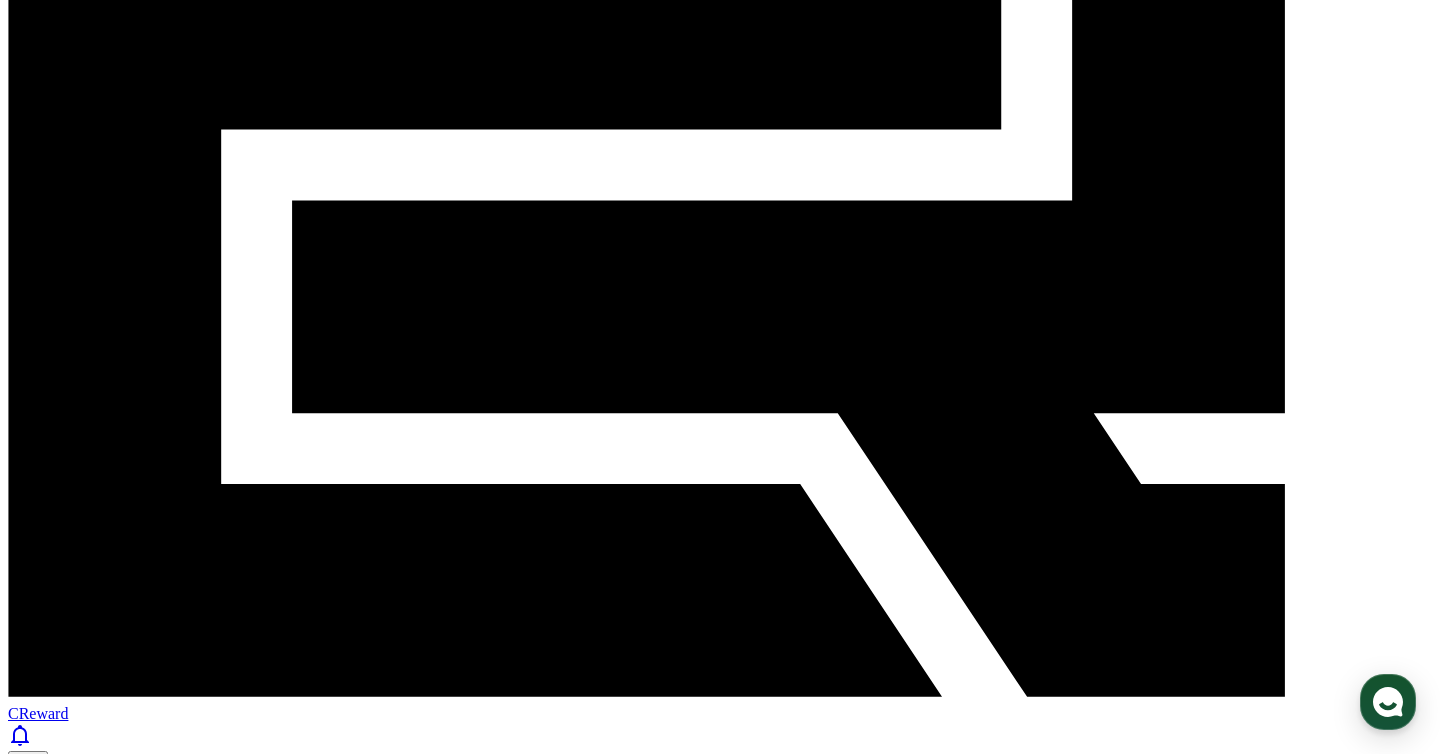 click 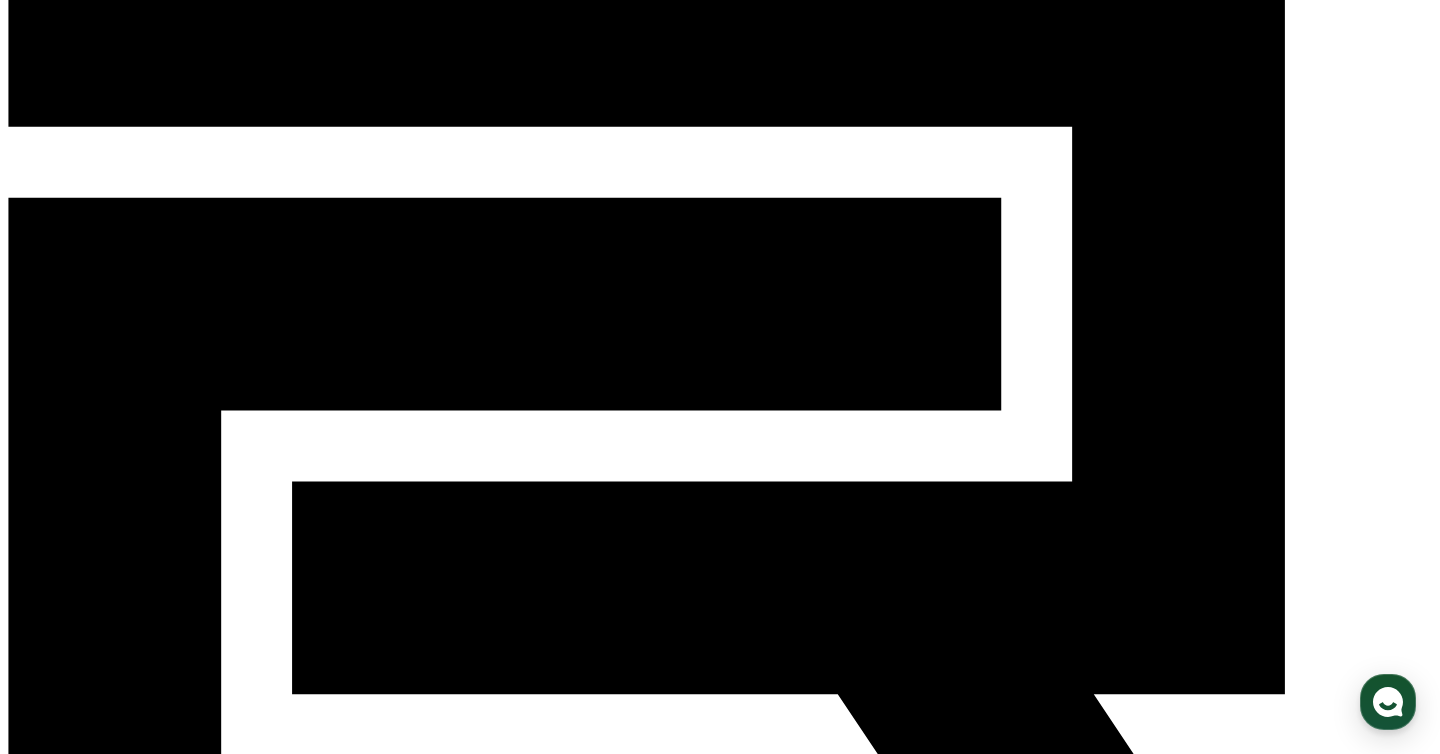 scroll, scrollTop: 322, scrollLeft: 0, axis: vertical 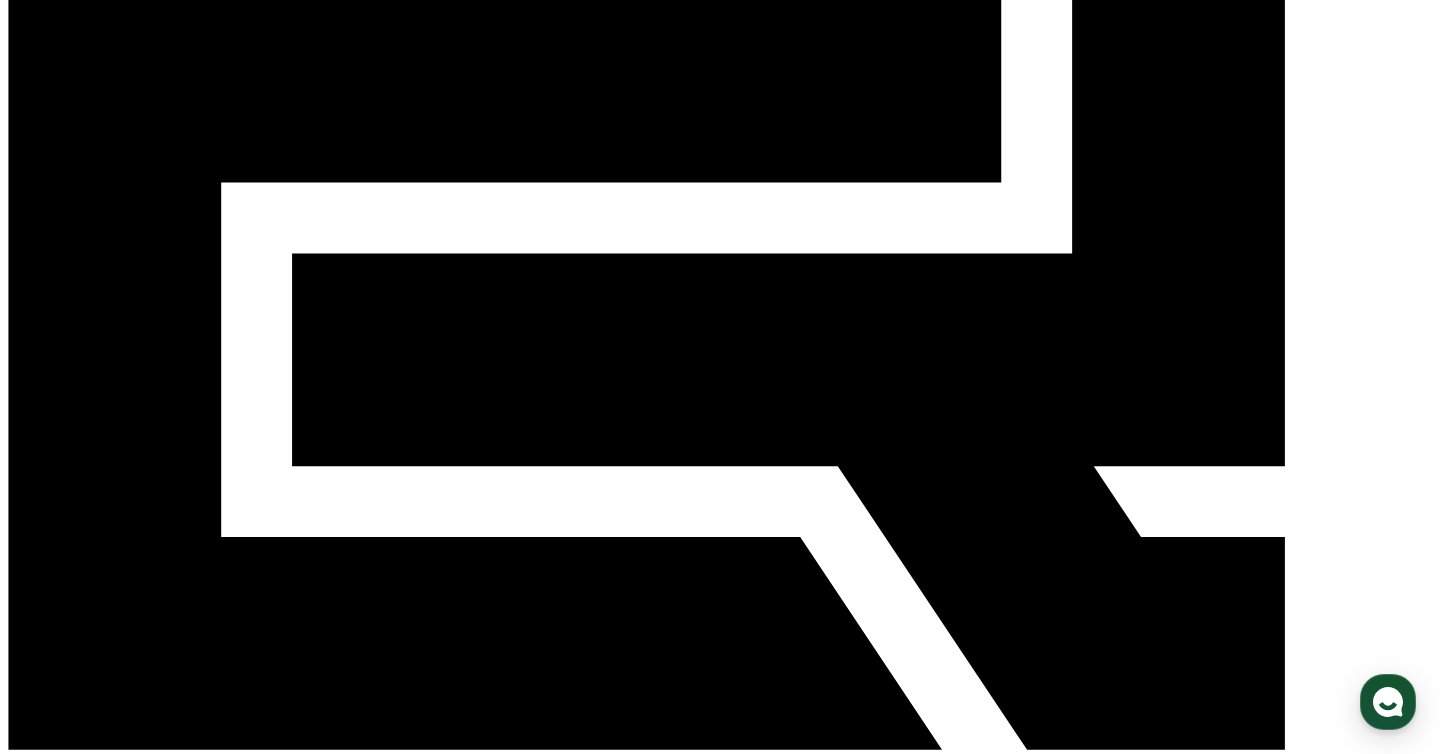 click 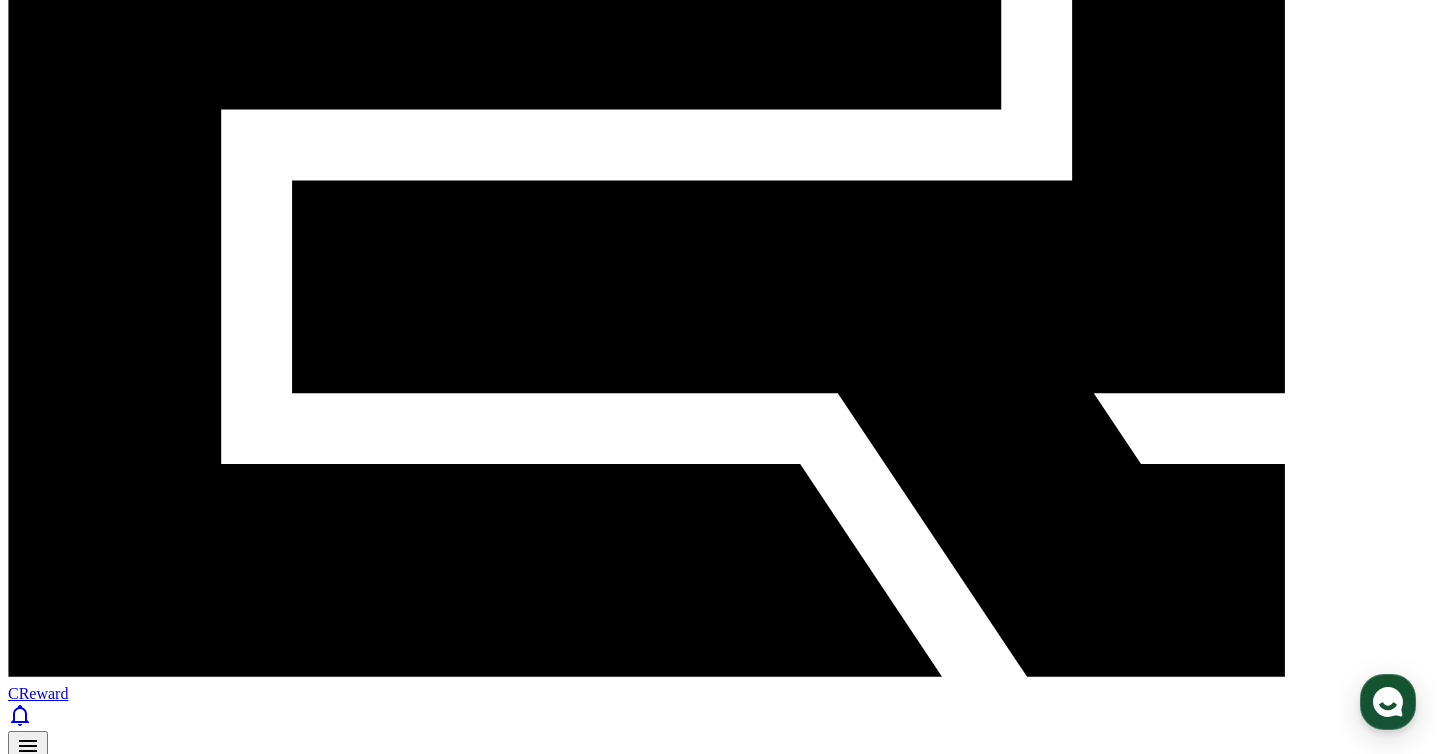 click 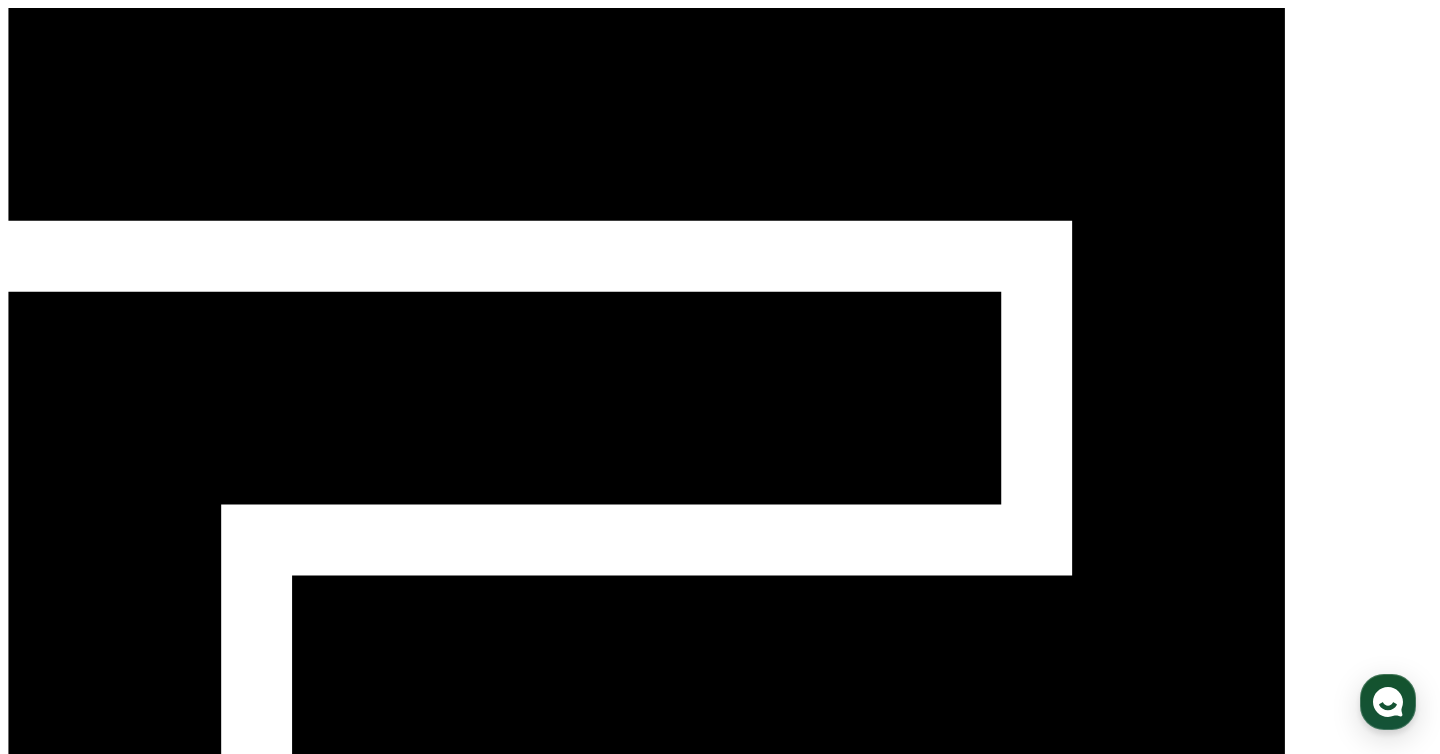 scroll, scrollTop: 149, scrollLeft: 0, axis: vertical 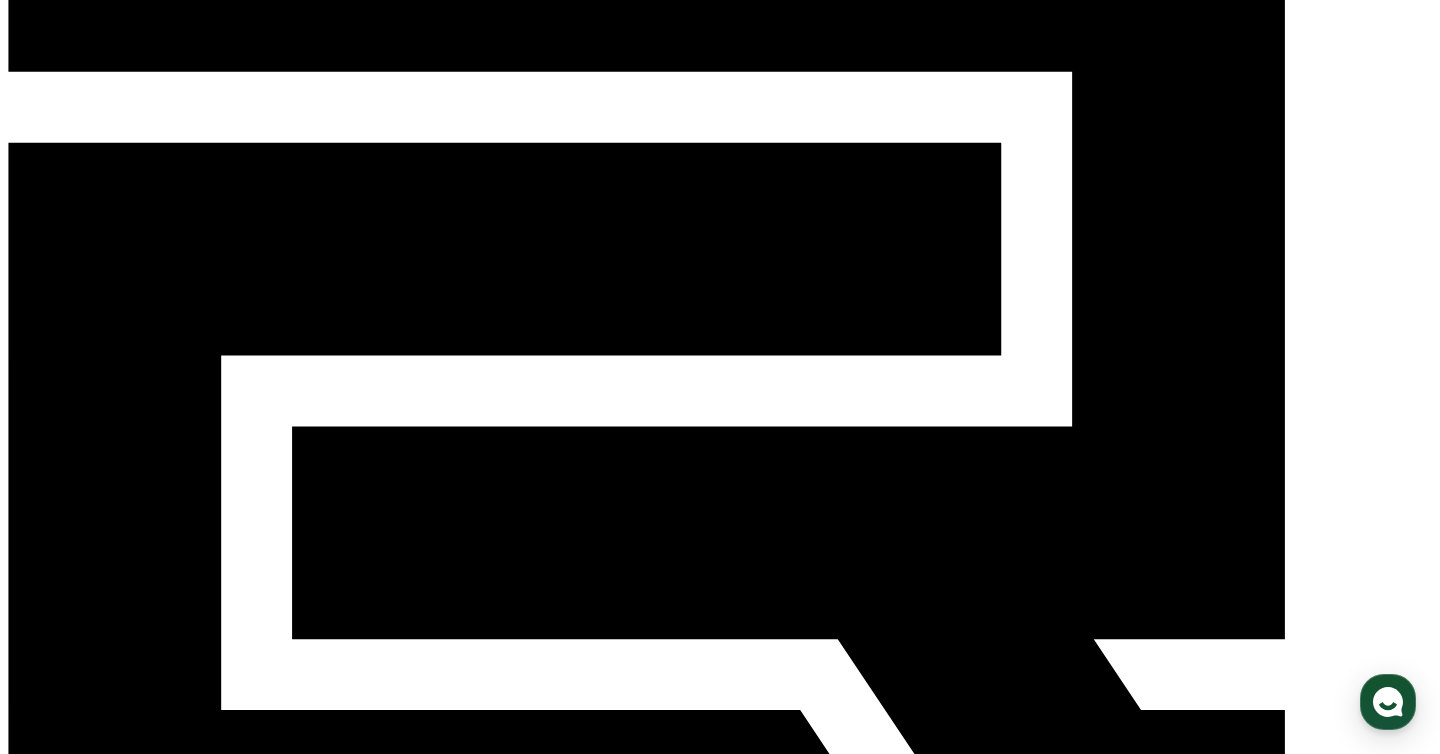 click 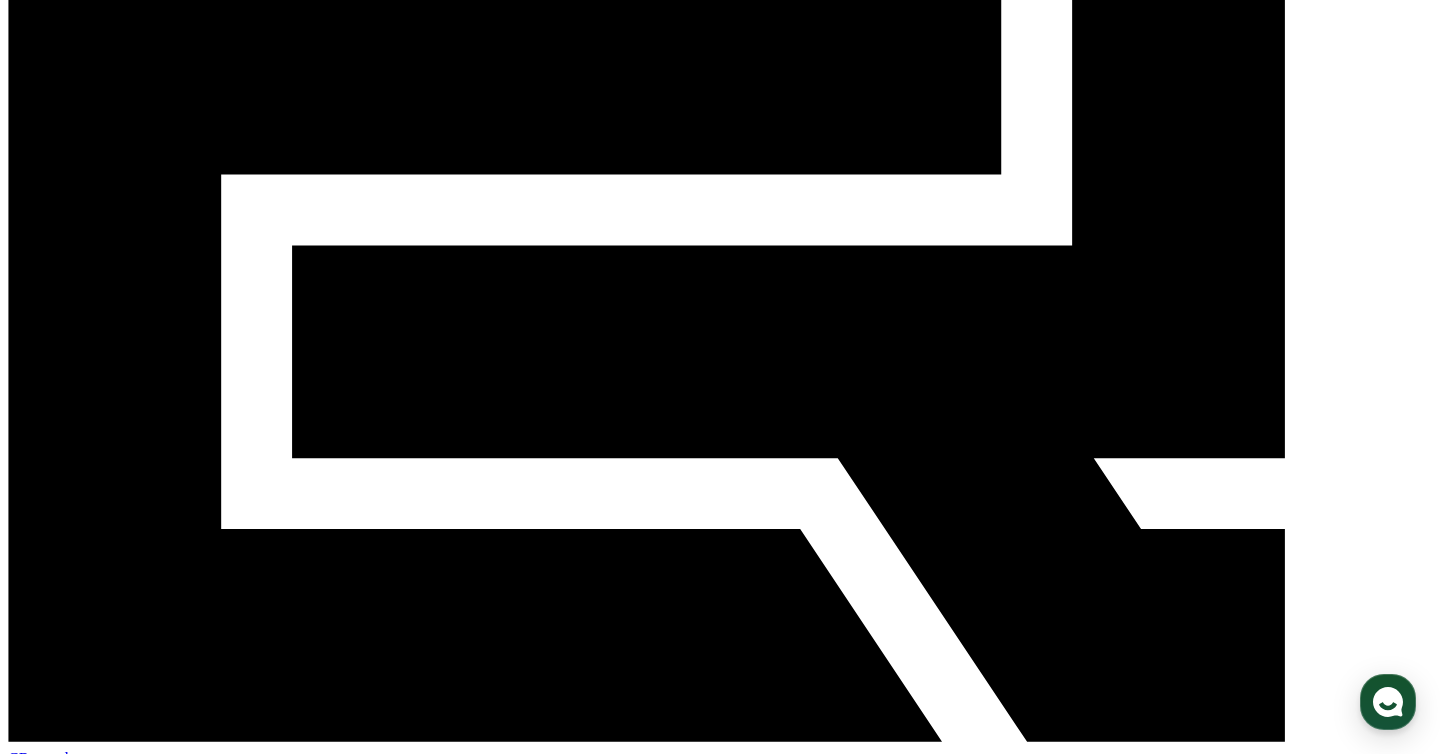 scroll, scrollTop: 384, scrollLeft: 0, axis: vertical 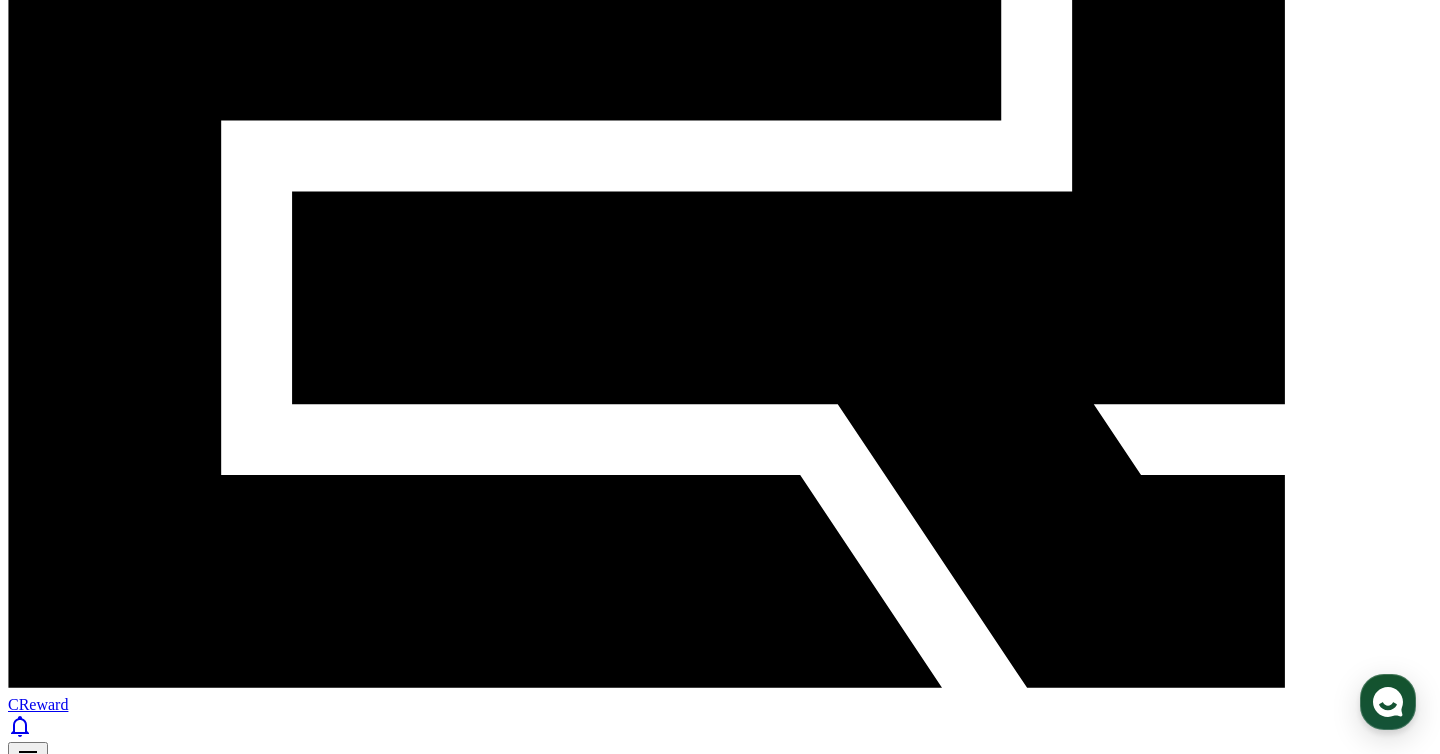 click 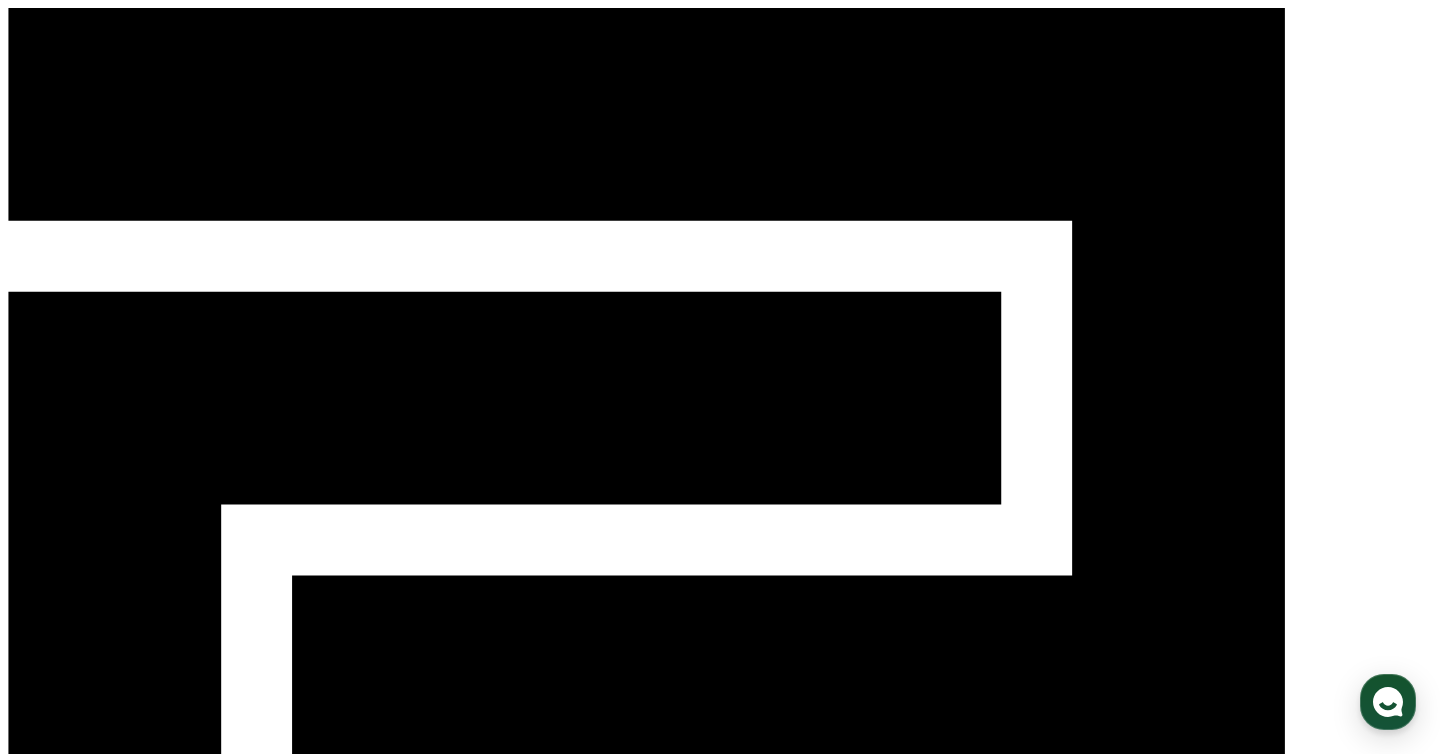 click on "コンテンツ" at bounding box center (256, 1189) 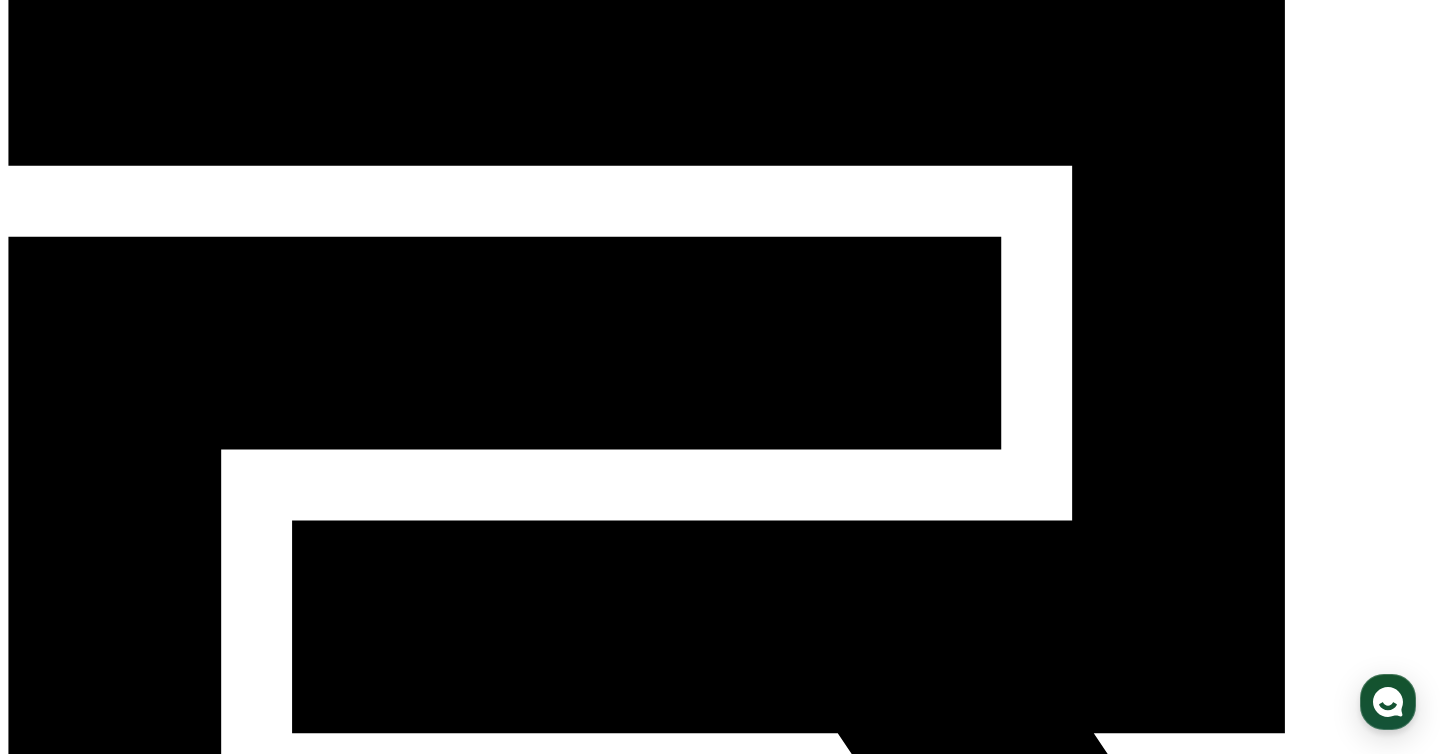 click on "音源" at bounding box center [200, 1134] 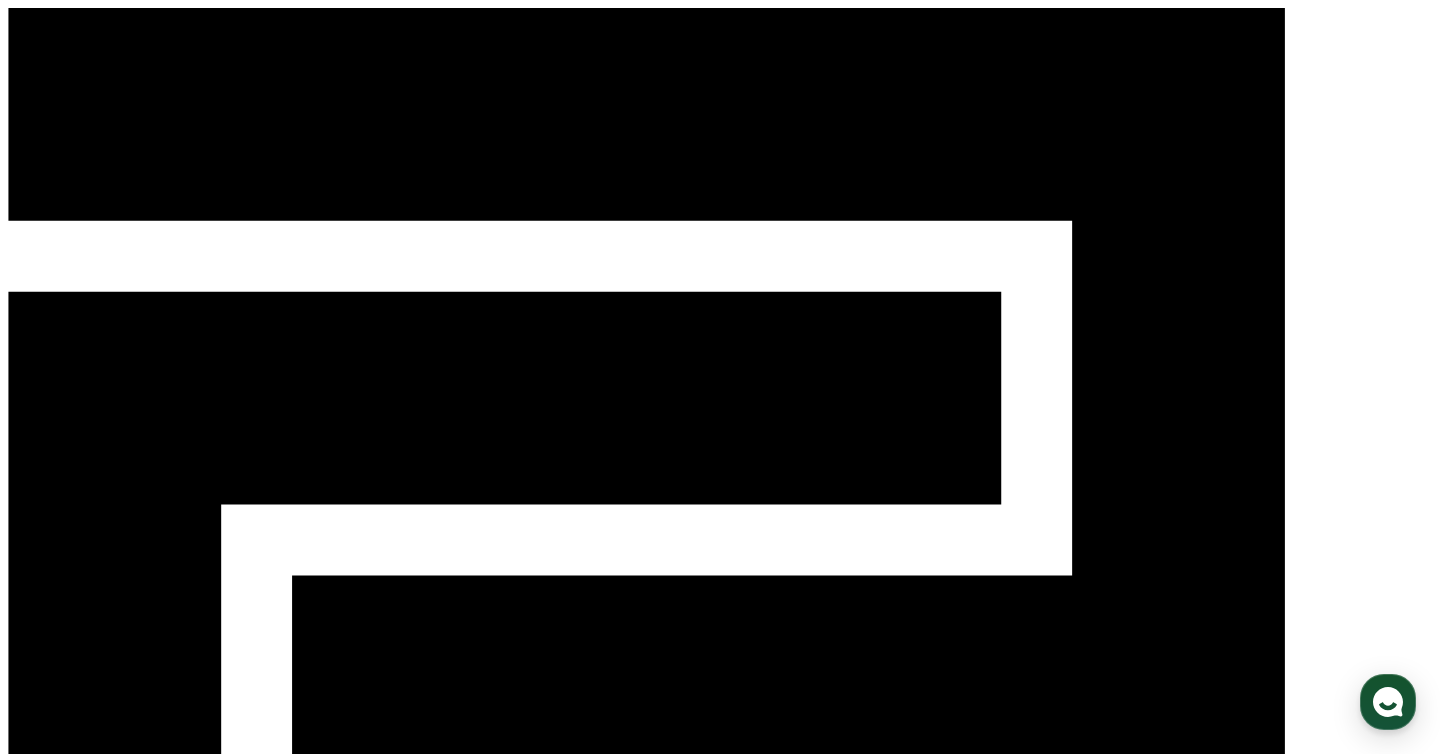click on "コンテンツ" at bounding box center (256, 1189) 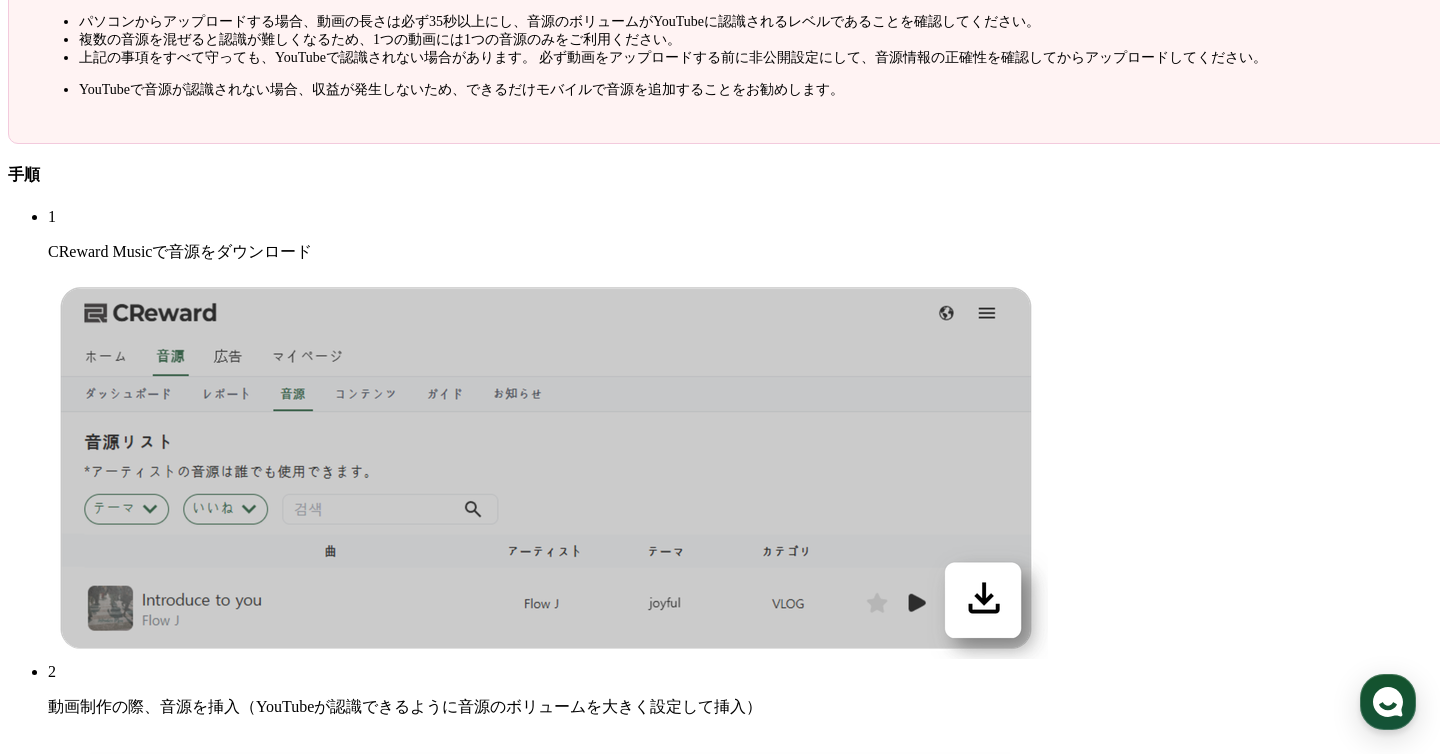 scroll, scrollTop: 1426, scrollLeft: 0, axis: vertical 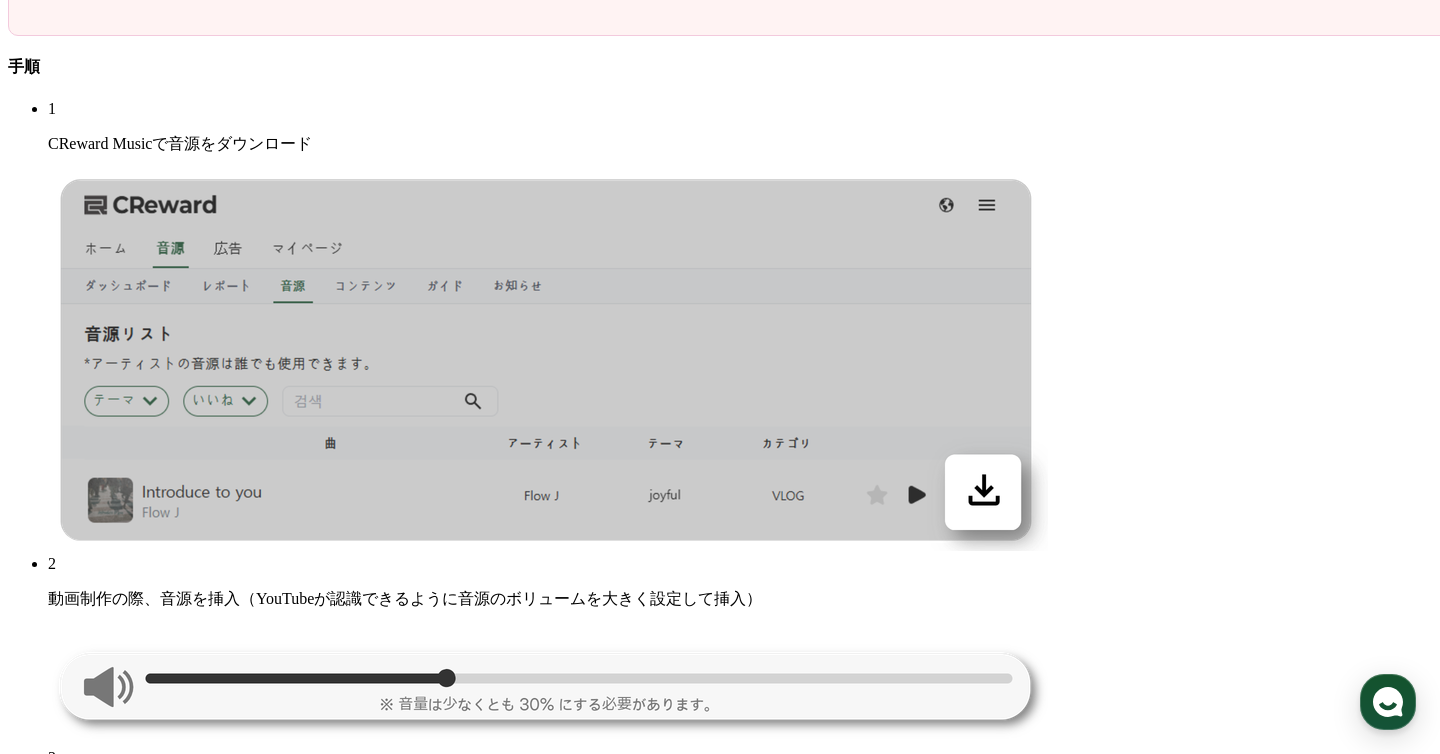 click on "コンテンツ" at bounding box center (256, -237) 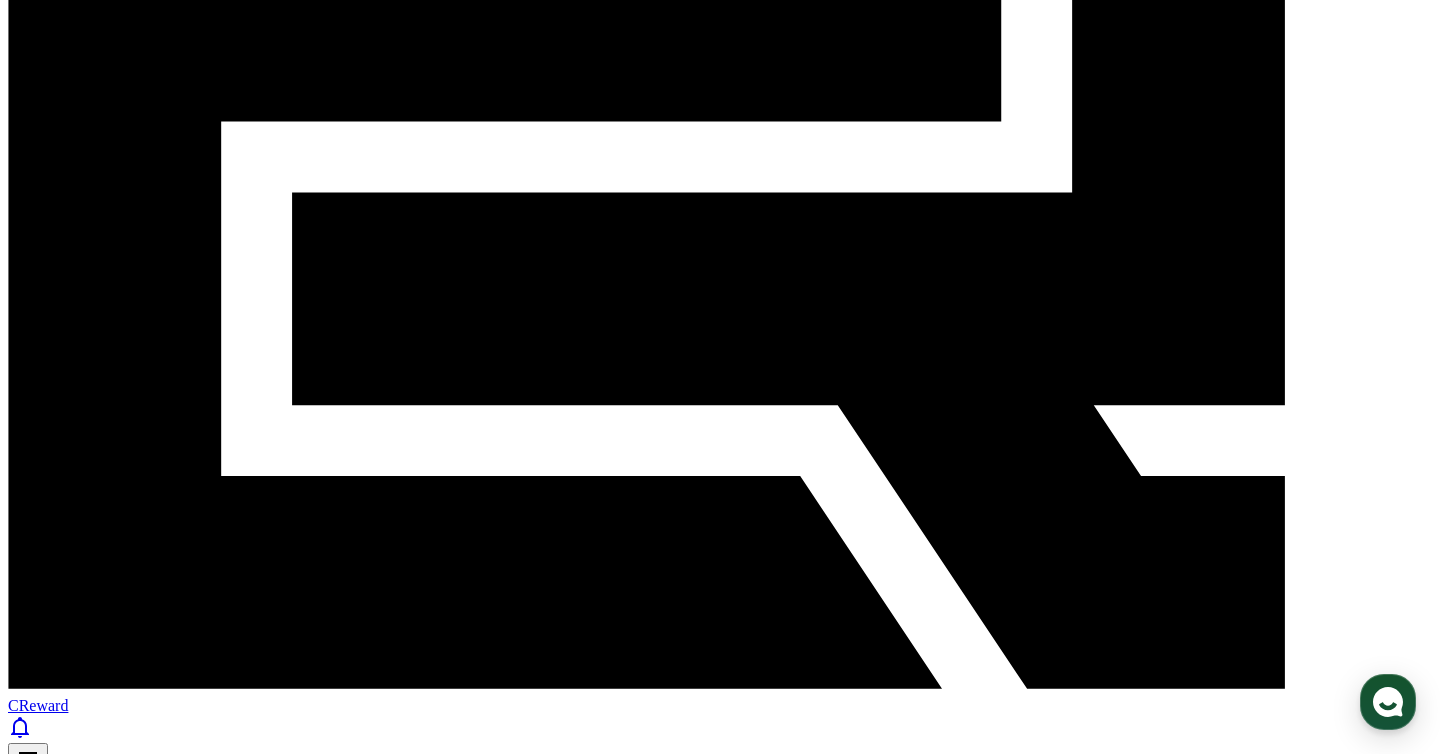 scroll, scrollTop: 0, scrollLeft: 0, axis: both 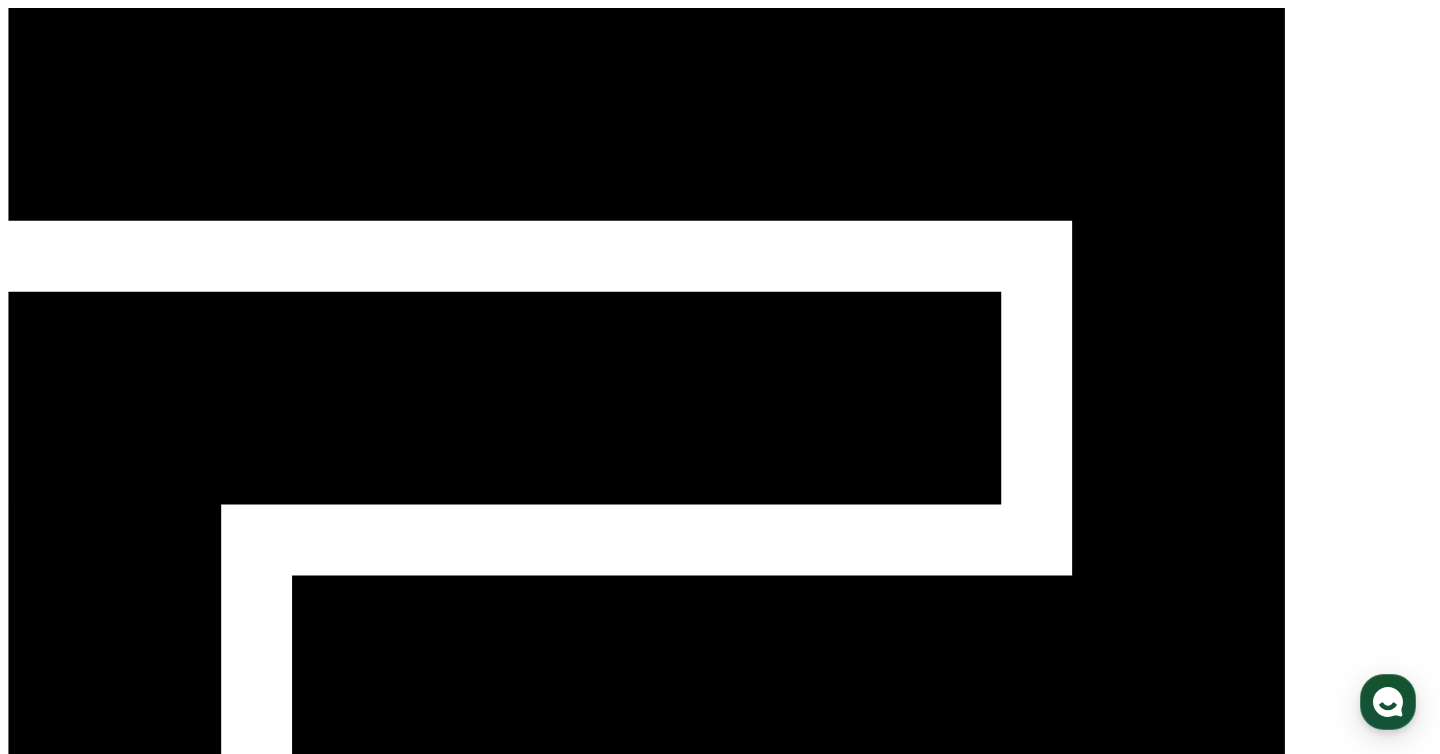 click on "コンテンツ" at bounding box center [256, 1189] 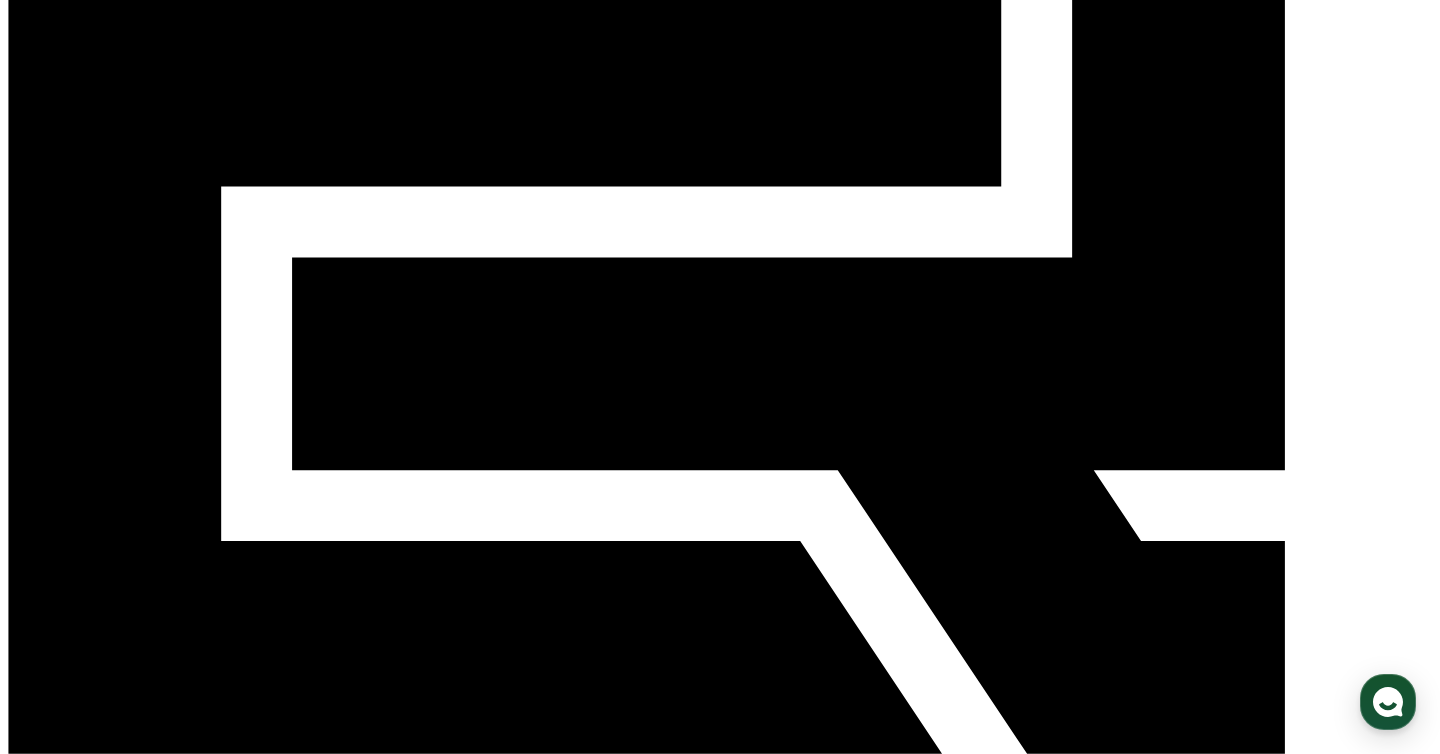 scroll, scrollTop: 32, scrollLeft: 0, axis: vertical 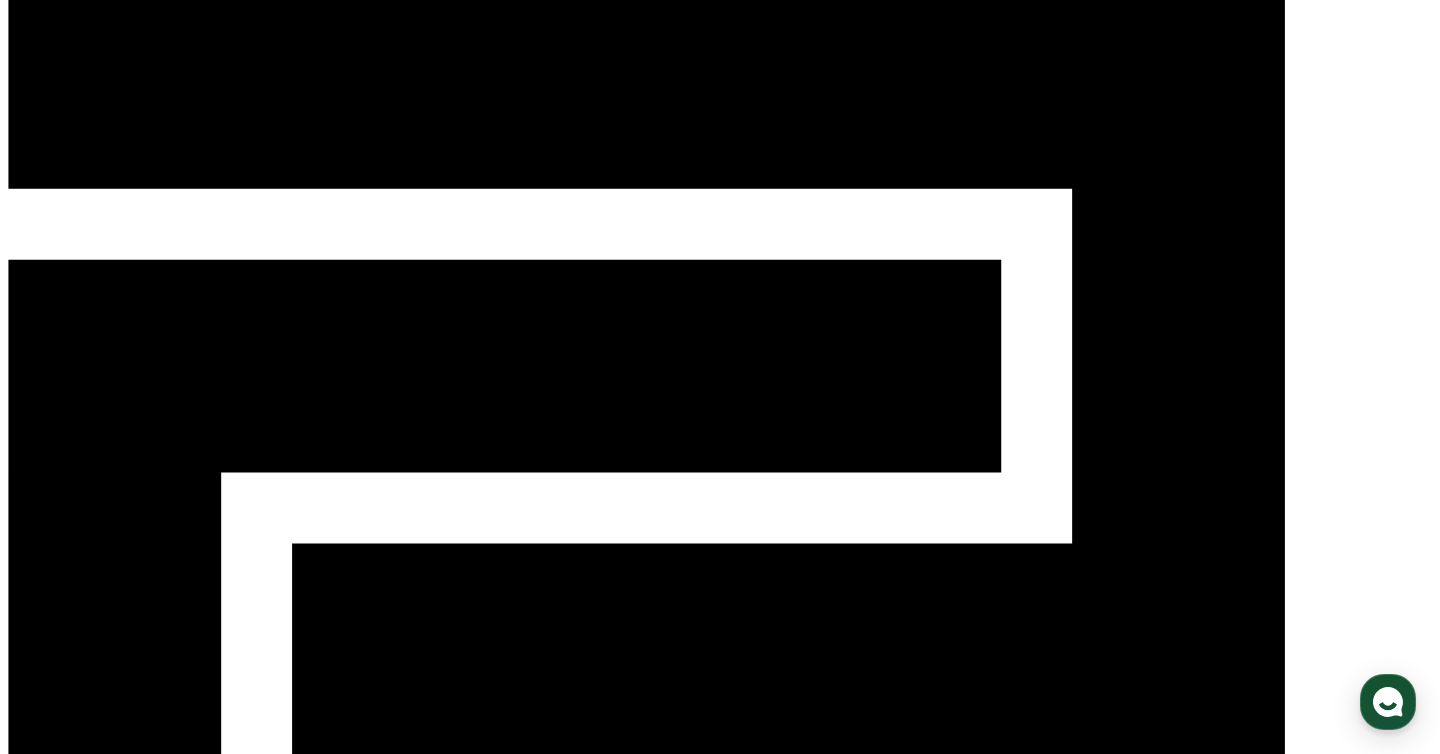 click on "PC" at bounding box center [80, 1179] 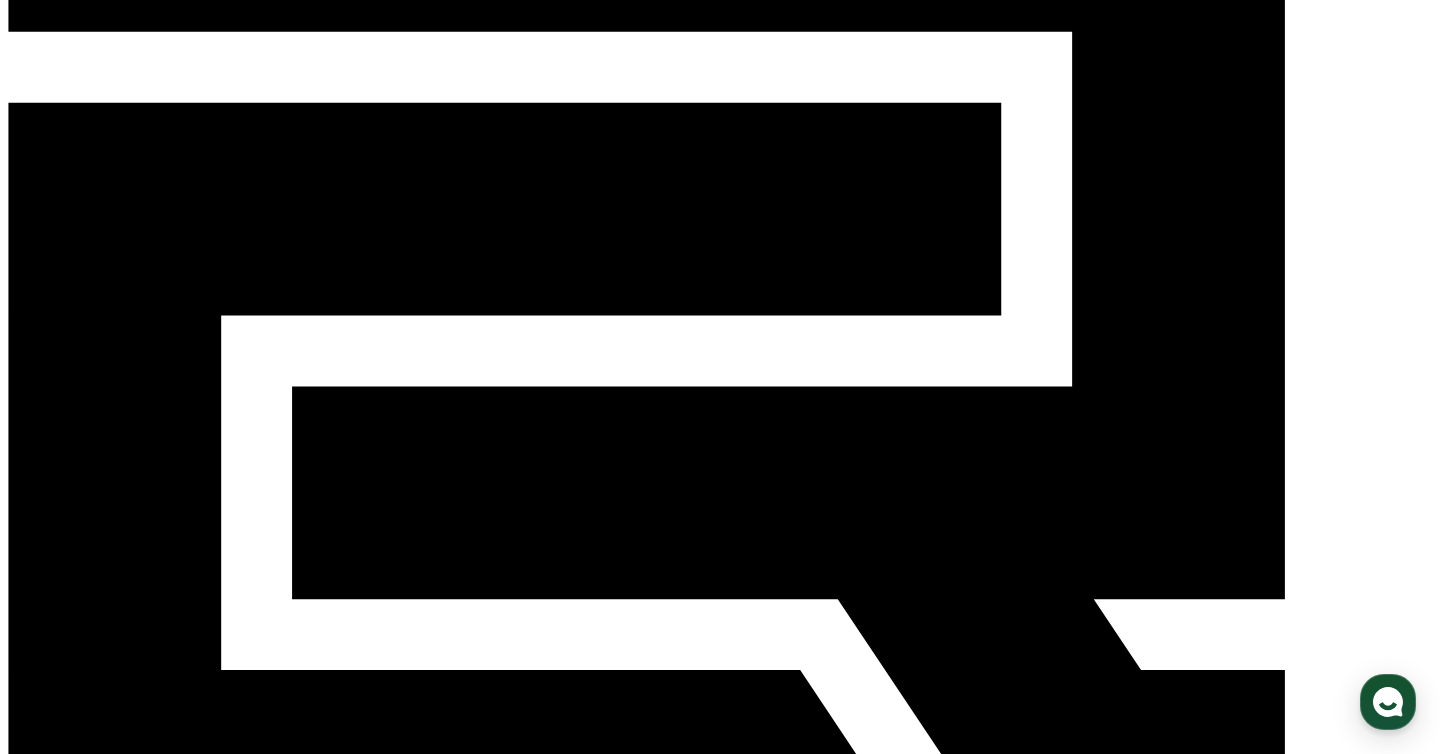 scroll, scrollTop: 309, scrollLeft: 0, axis: vertical 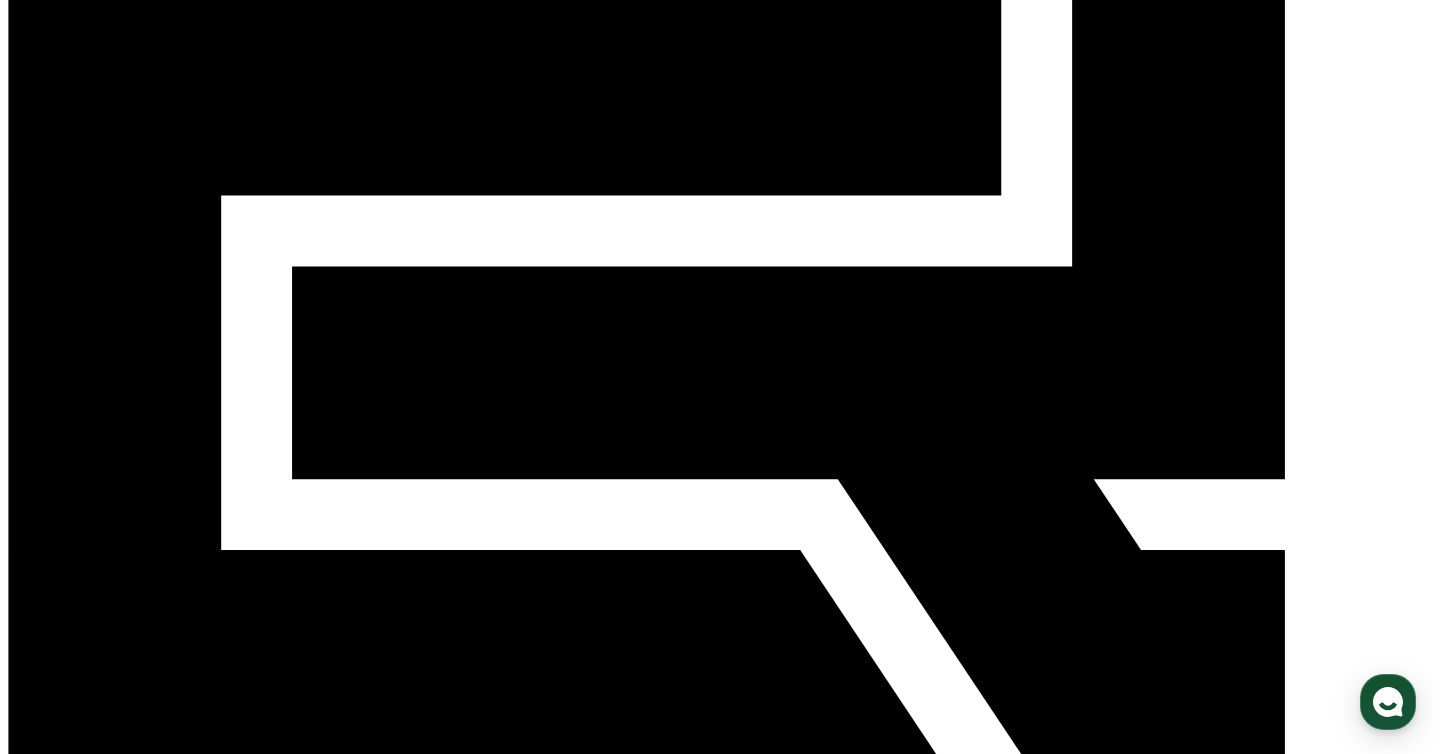 click on "1   CReward Musicで音源をダウンロード" at bounding box center [740, 1444] 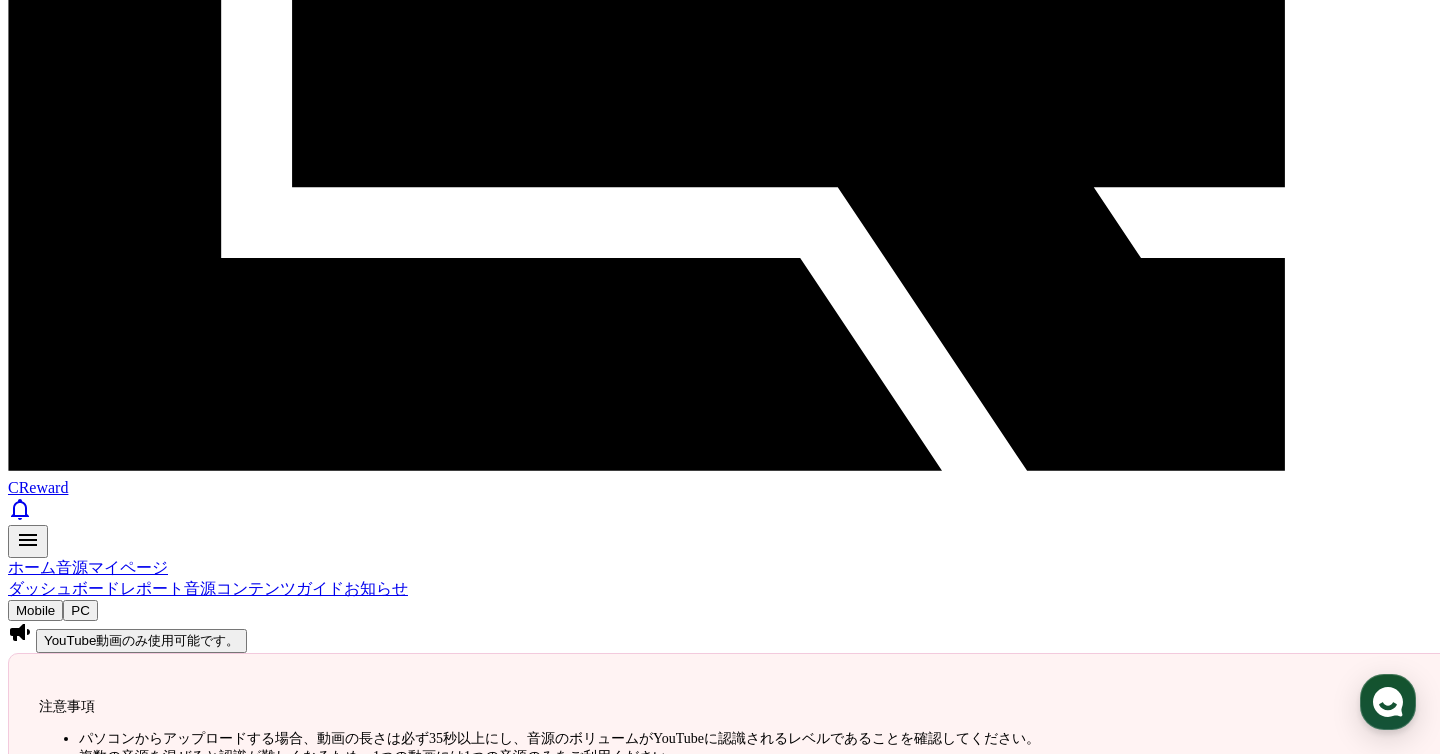 scroll, scrollTop: 555, scrollLeft: 0, axis: vertical 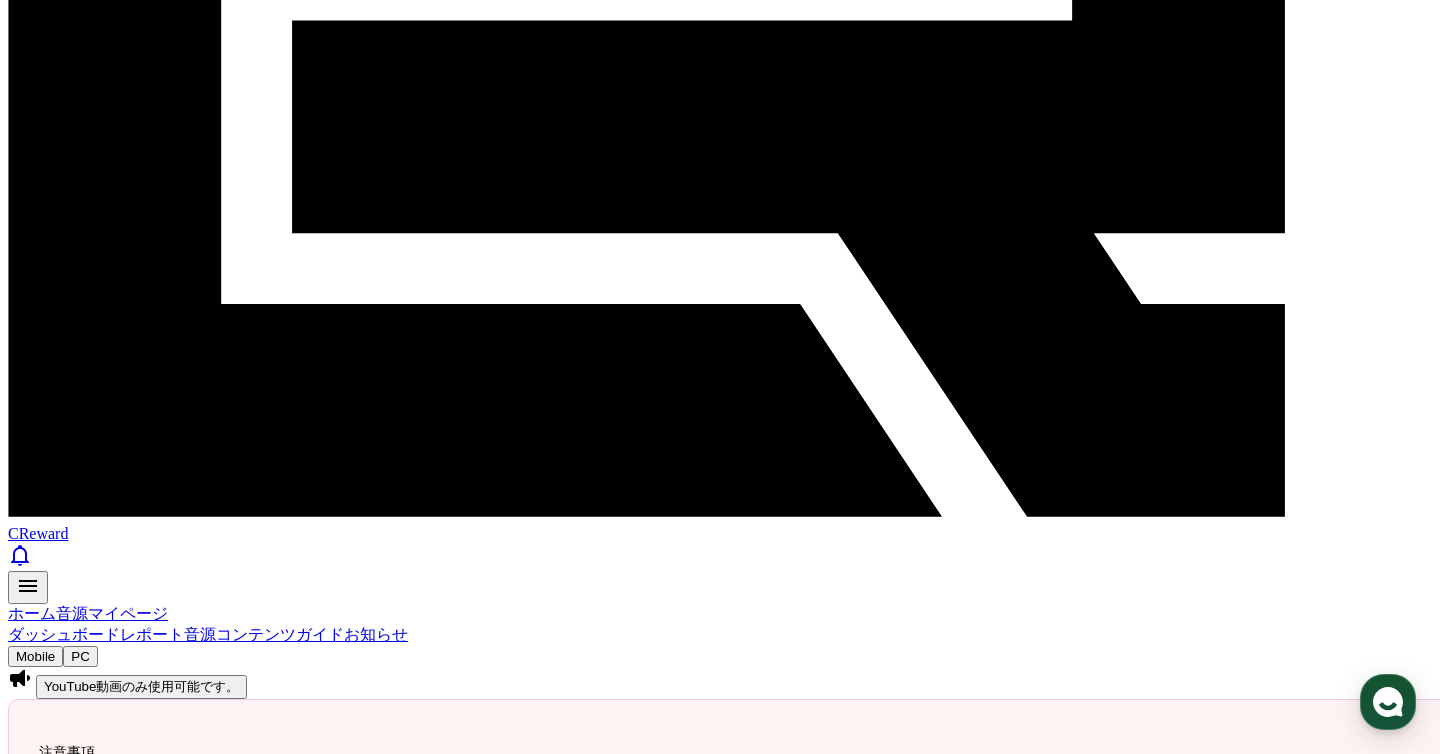 click on "1   CReward Musicで音源をダウンロード" at bounding box center [740, 1198] 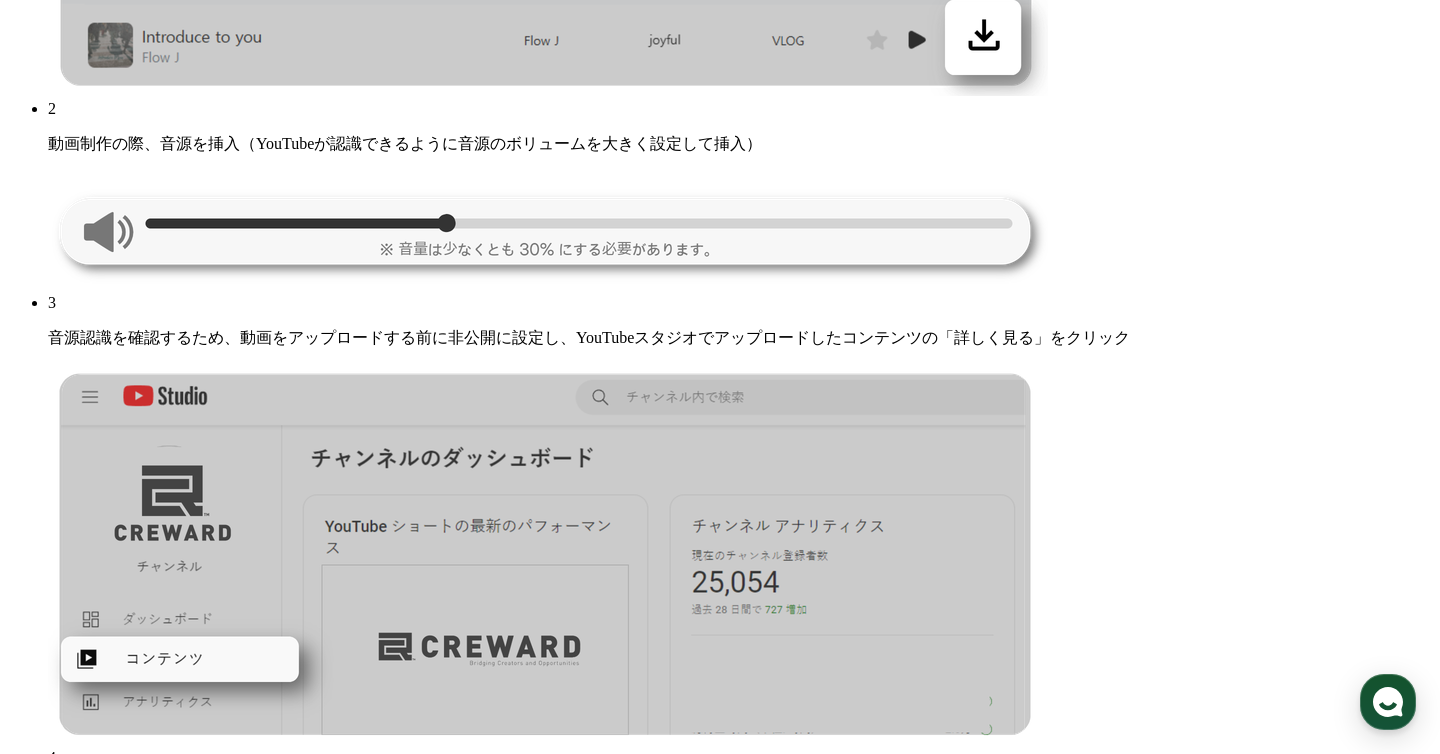 scroll, scrollTop: 1921, scrollLeft: 0, axis: vertical 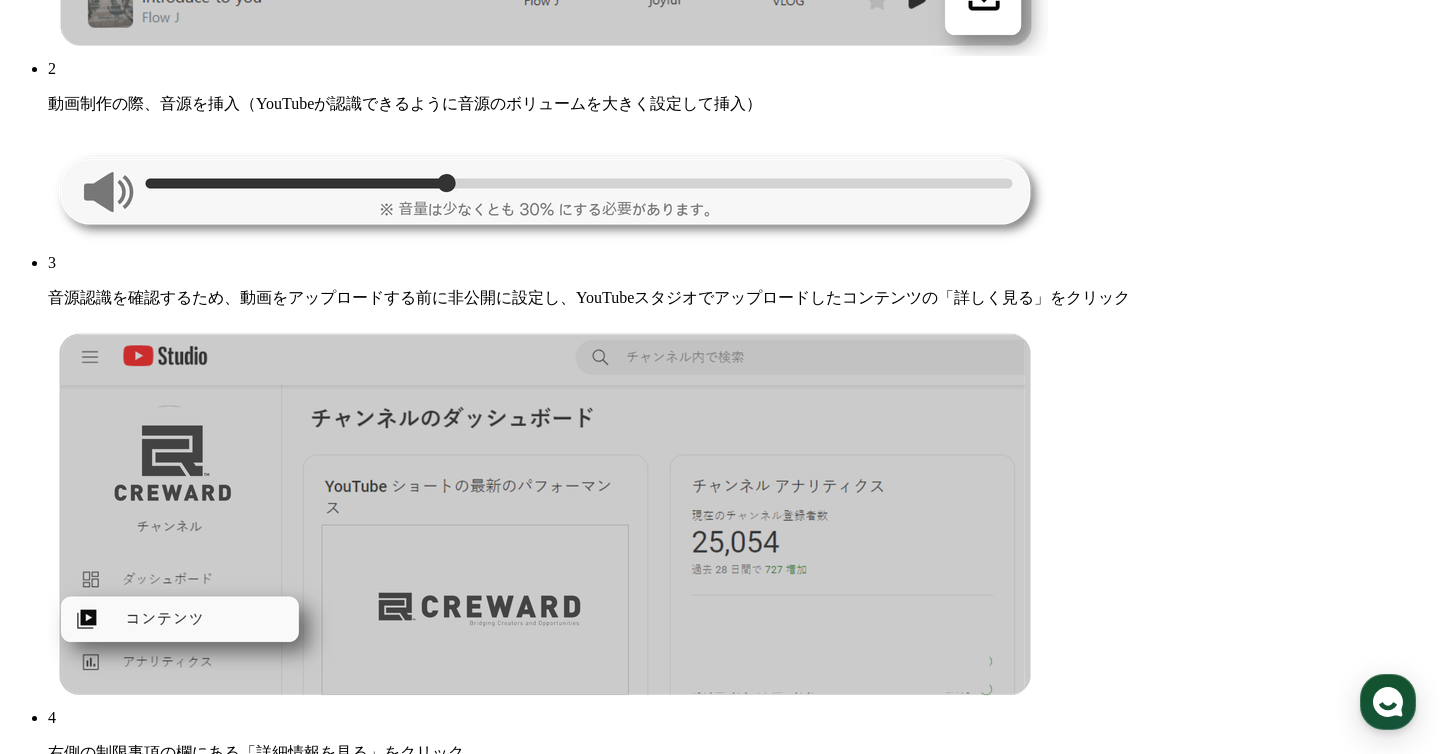 click on "5   選択した音源の情報が通常通り表示されているか確認" at bounding box center (740, 1391) 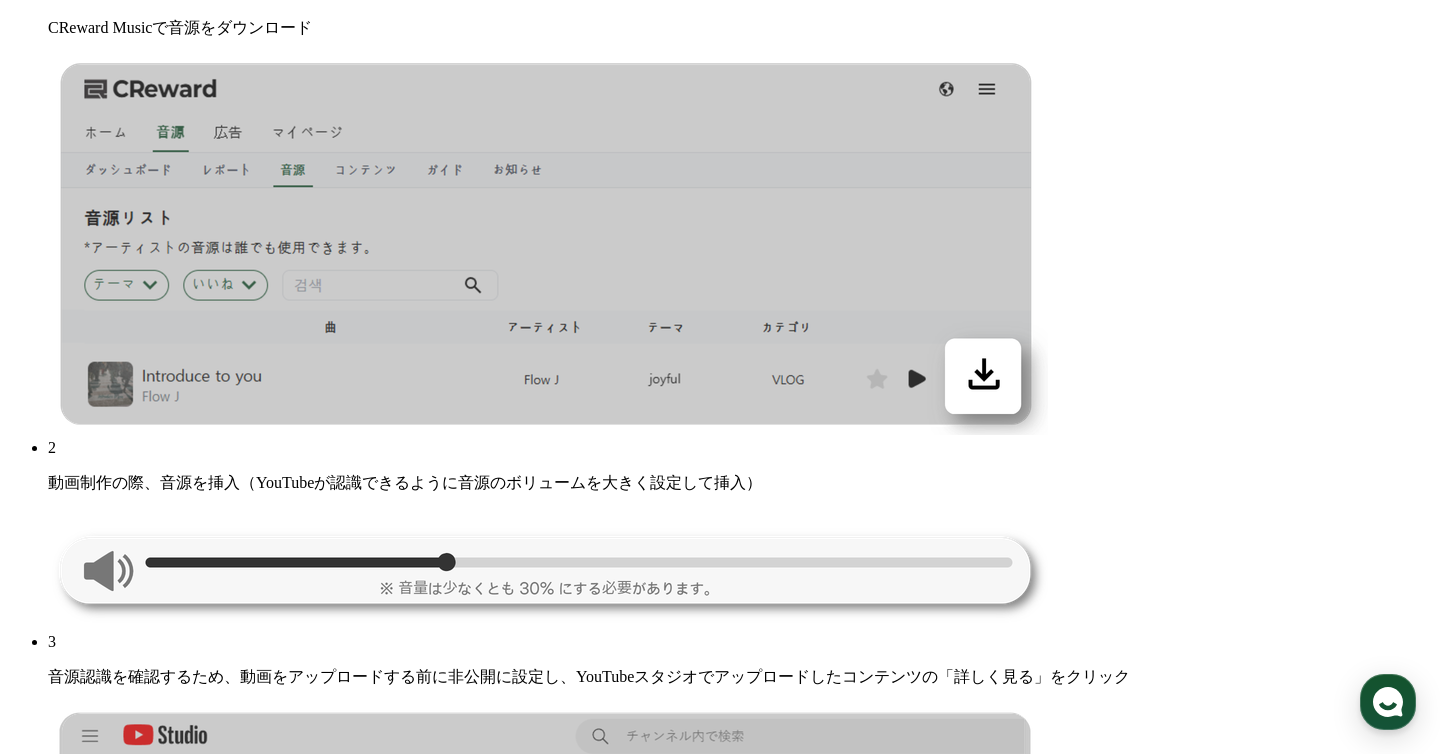 scroll, scrollTop: 1530, scrollLeft: 0, axis: vertical 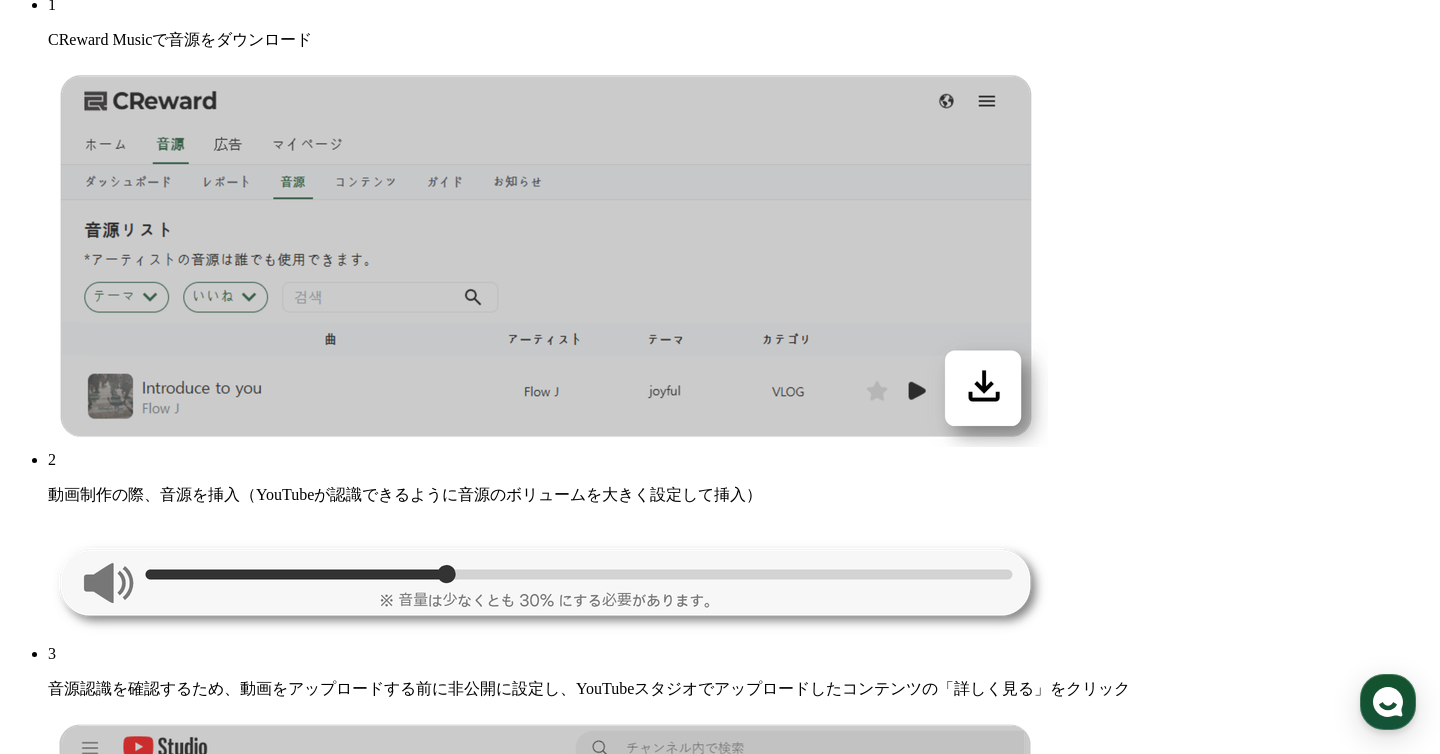 click at bounding box center [548, 1361] 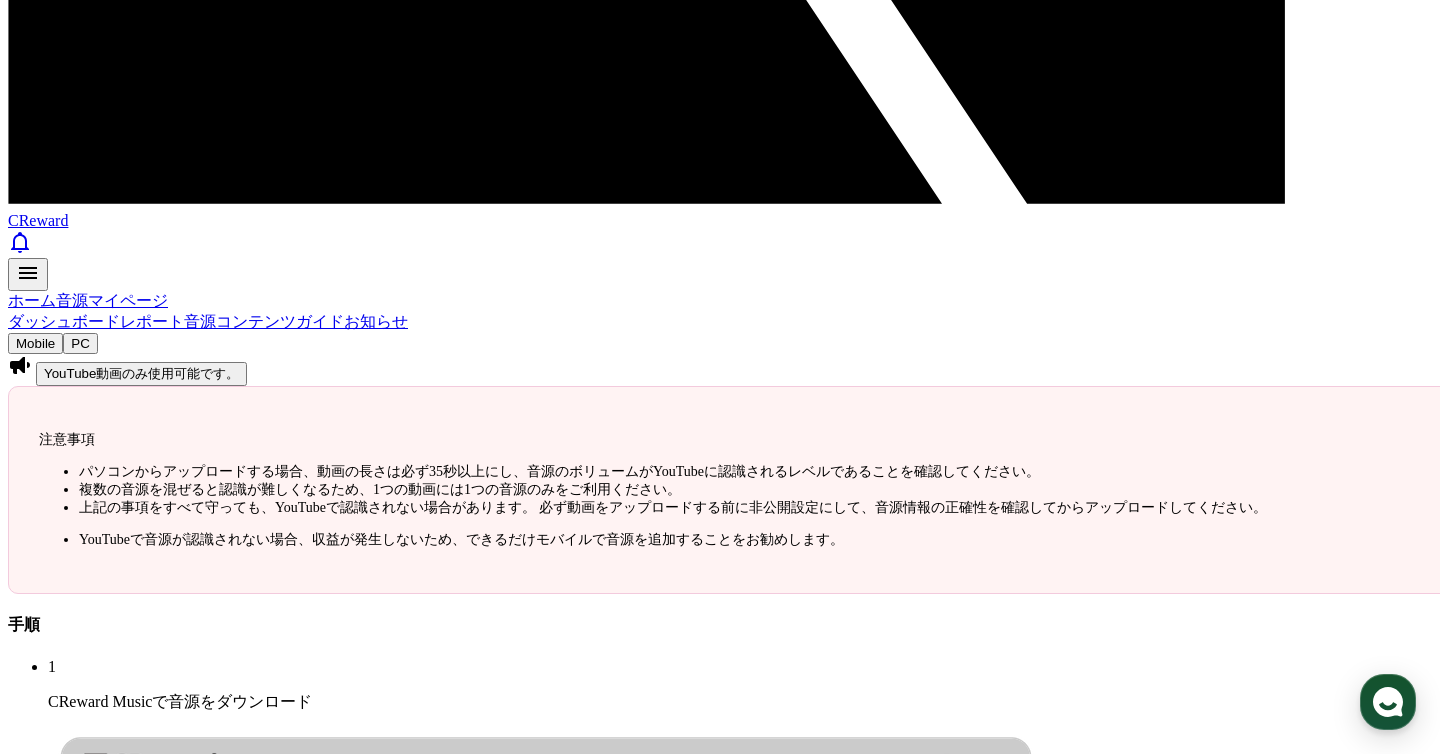 scroll, scrollTop: 870, scrollLeft: 0, axis: vertical 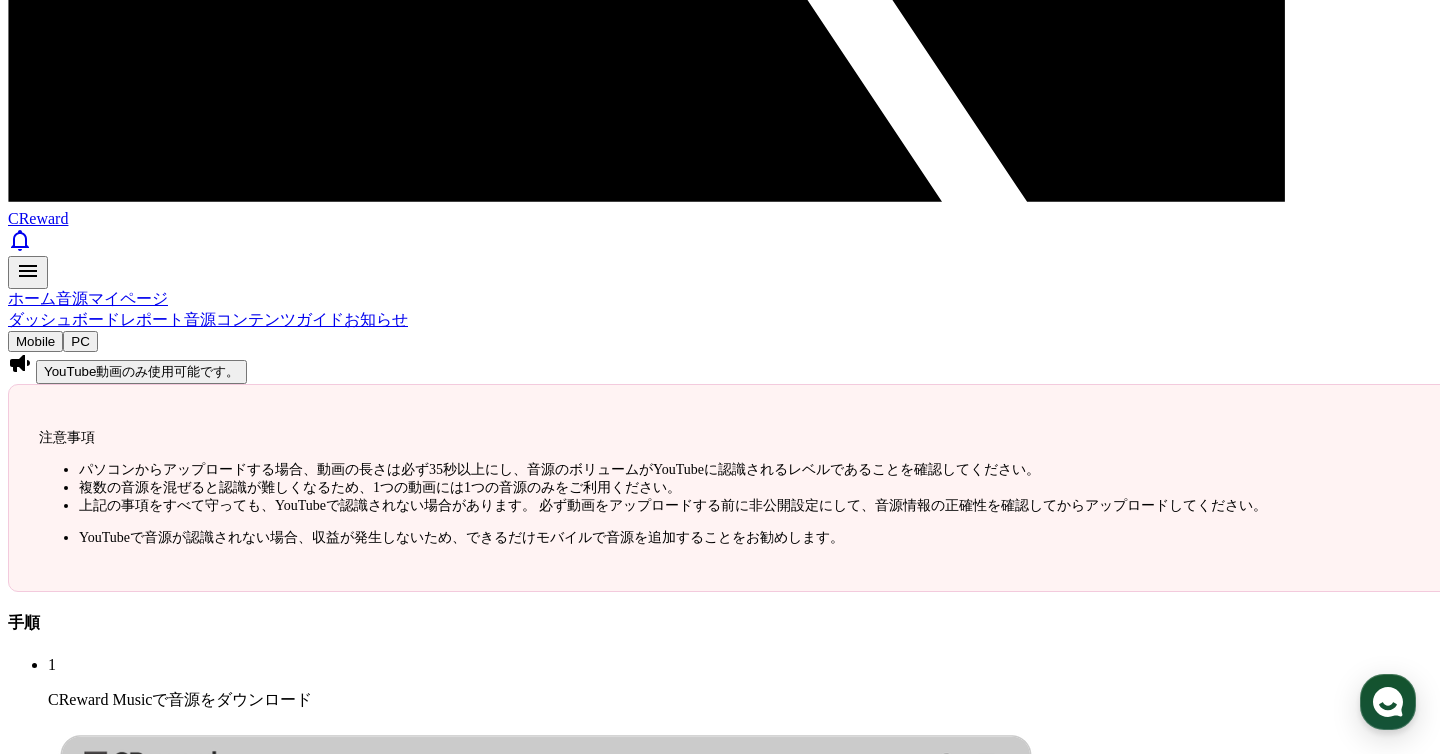 click on "音源認識を確認するため、動画をアップロードする前に非公開に設定し、YouTubeスタジオでアップロードしたコンテンツの「詳しく見る」をクリック" at bounding box center [740, 1349] 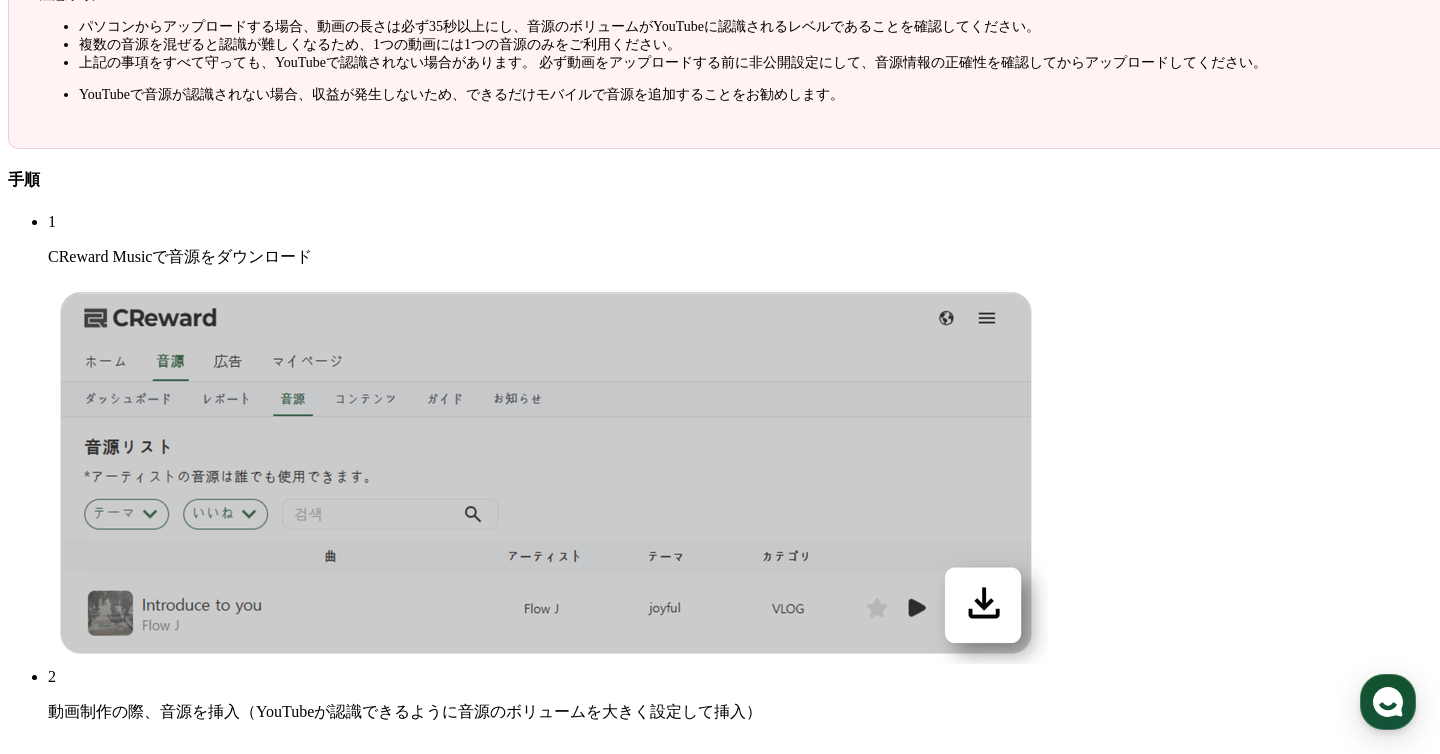 scroll, scrollTop: 1374, scrollLeft: 0, axis: vertical 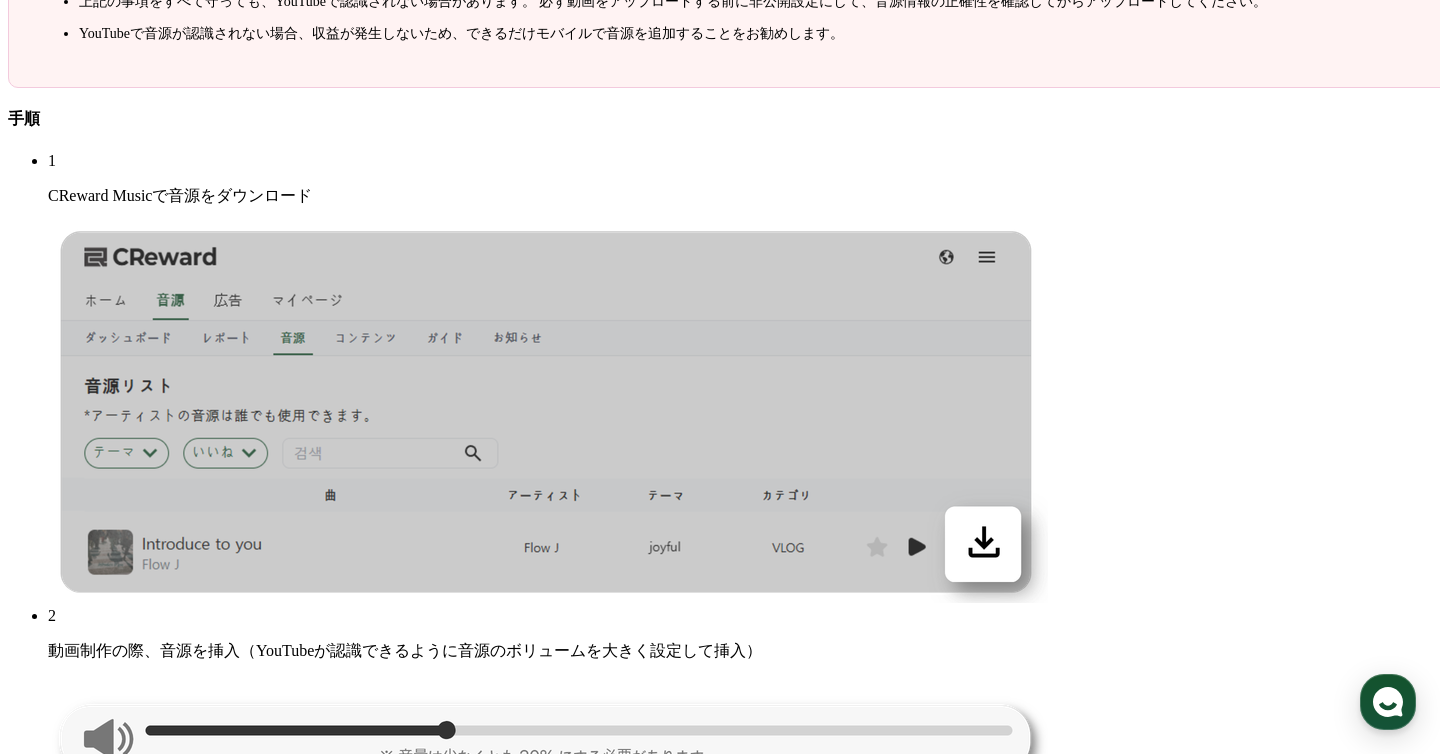 click on "4   右側の制限事項の欄にある「詳細情報を見る」をクリック" at bounding box center [740, 1283] 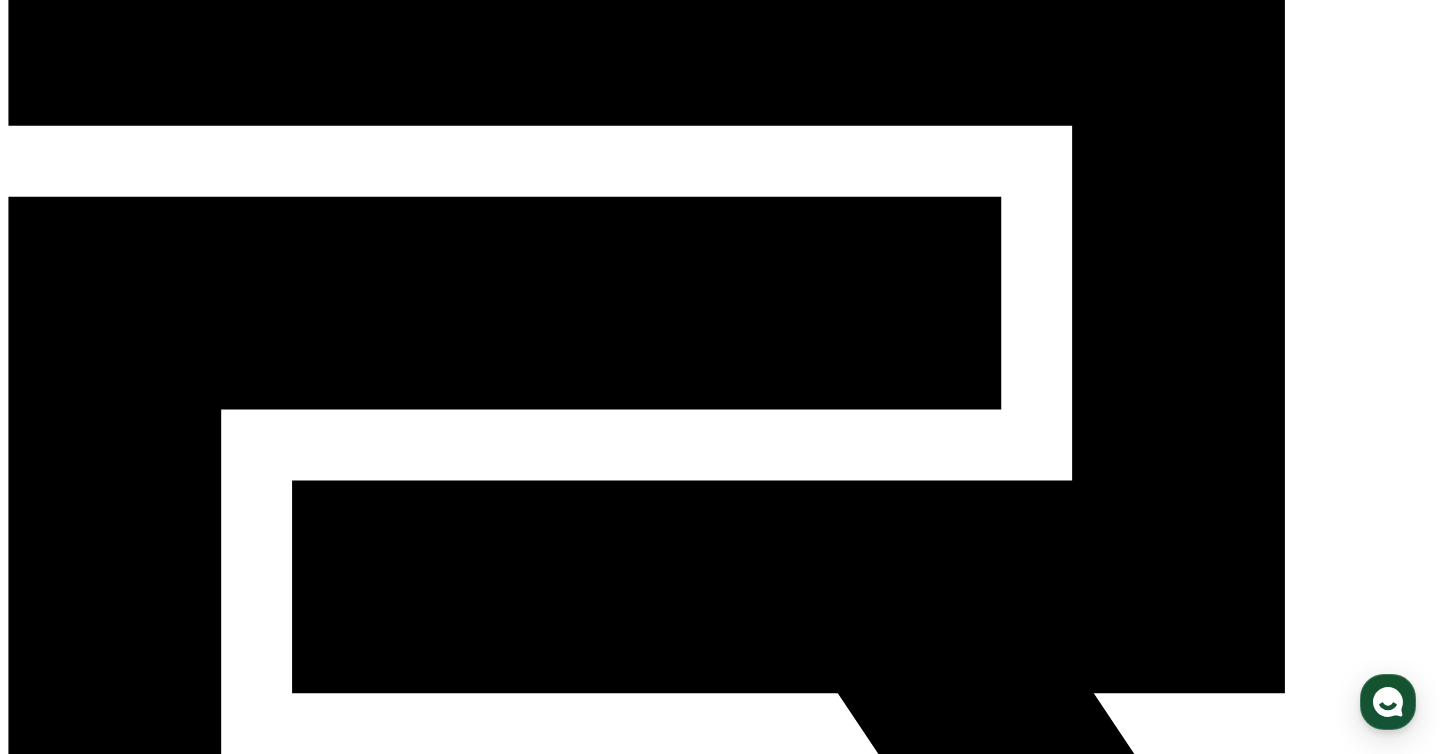 scroll, scrollTop: 0, scrollLeft: 0, axis: both 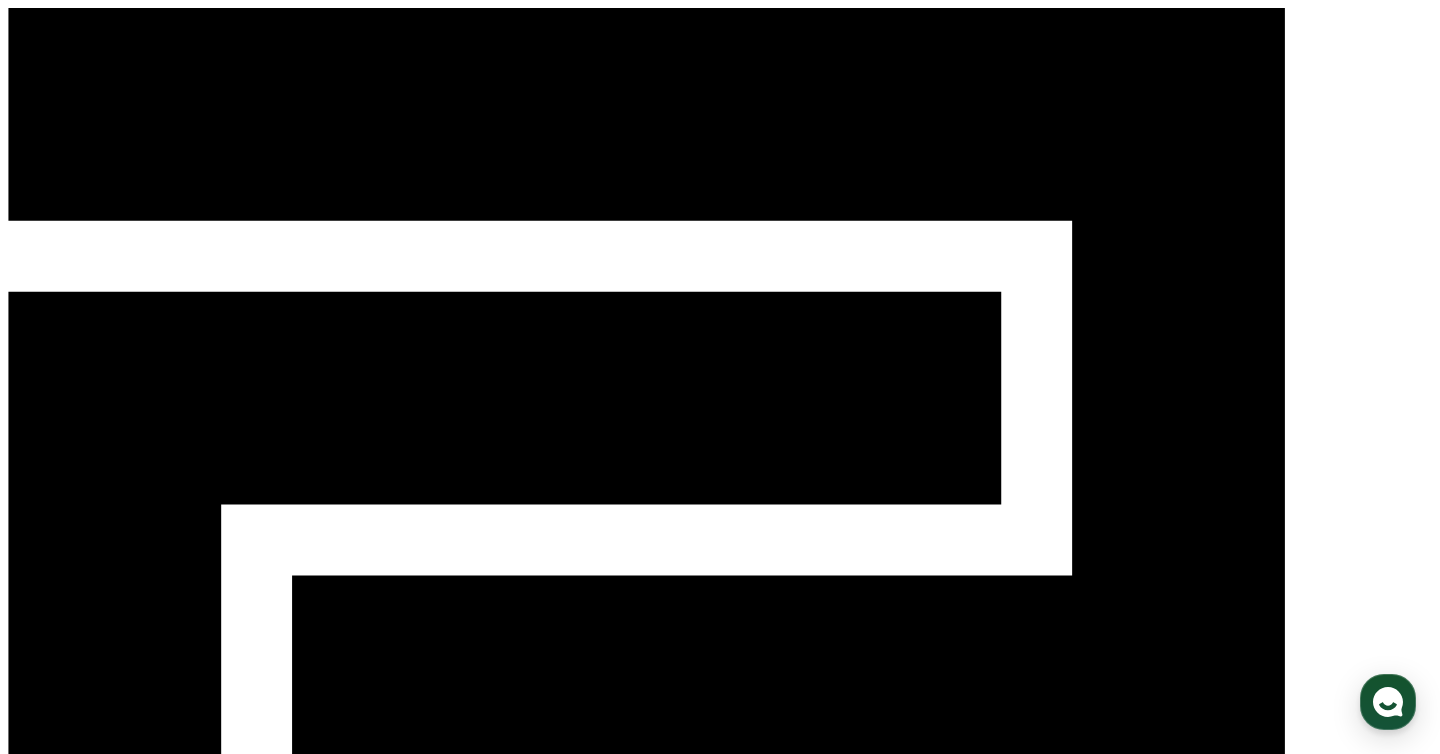 click on "Mobile" at bounding box center (35, 1211) 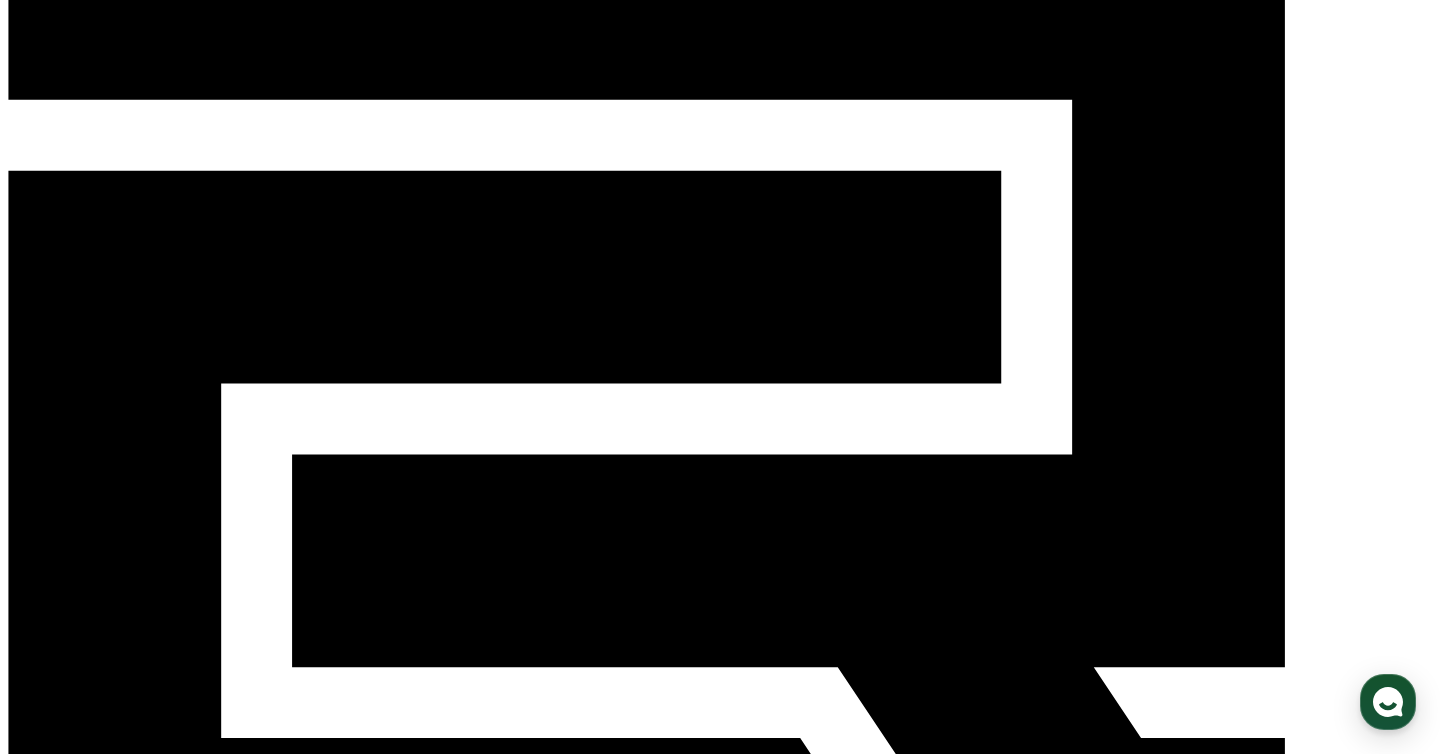 scroll, scrollTop: 0, scrollLeft: 0, axis: both 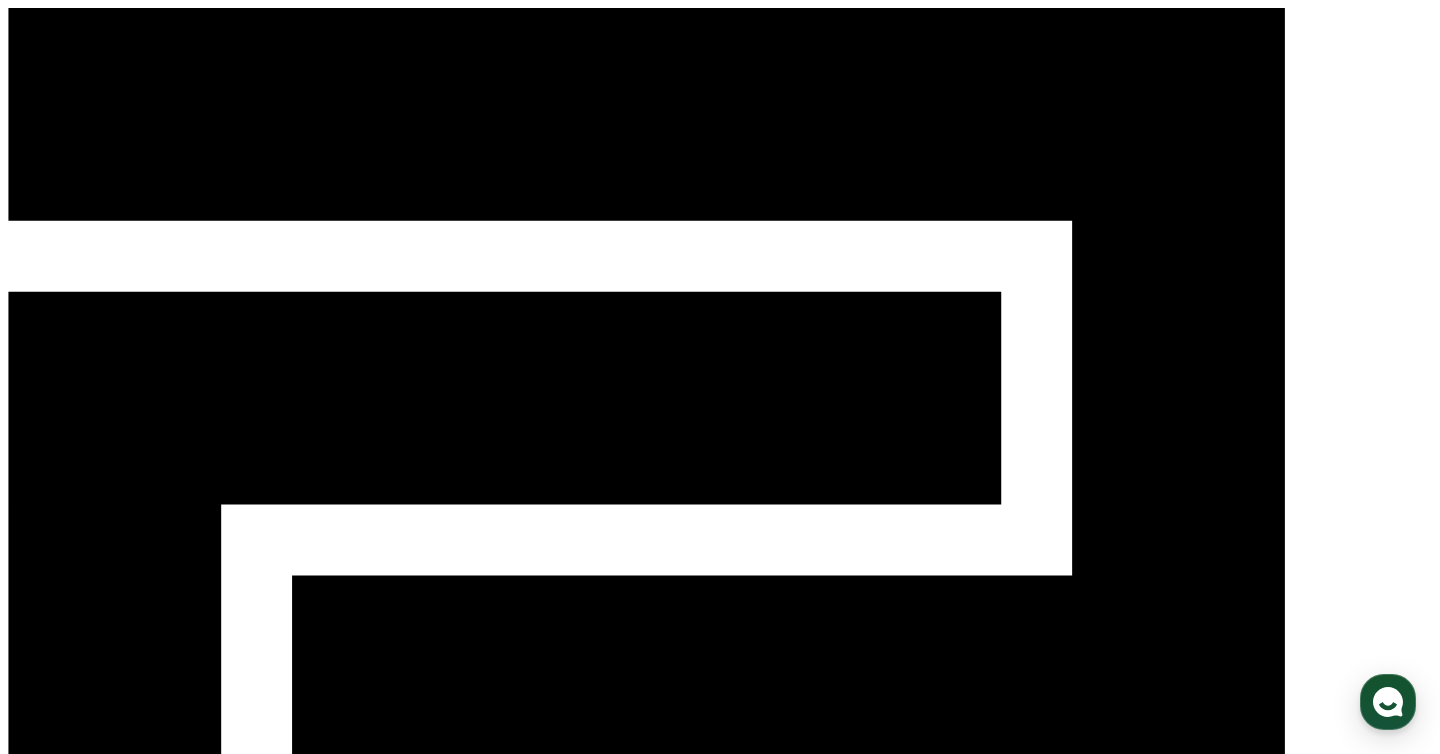 click on "マイページ" at bounding box center (128, 1168) 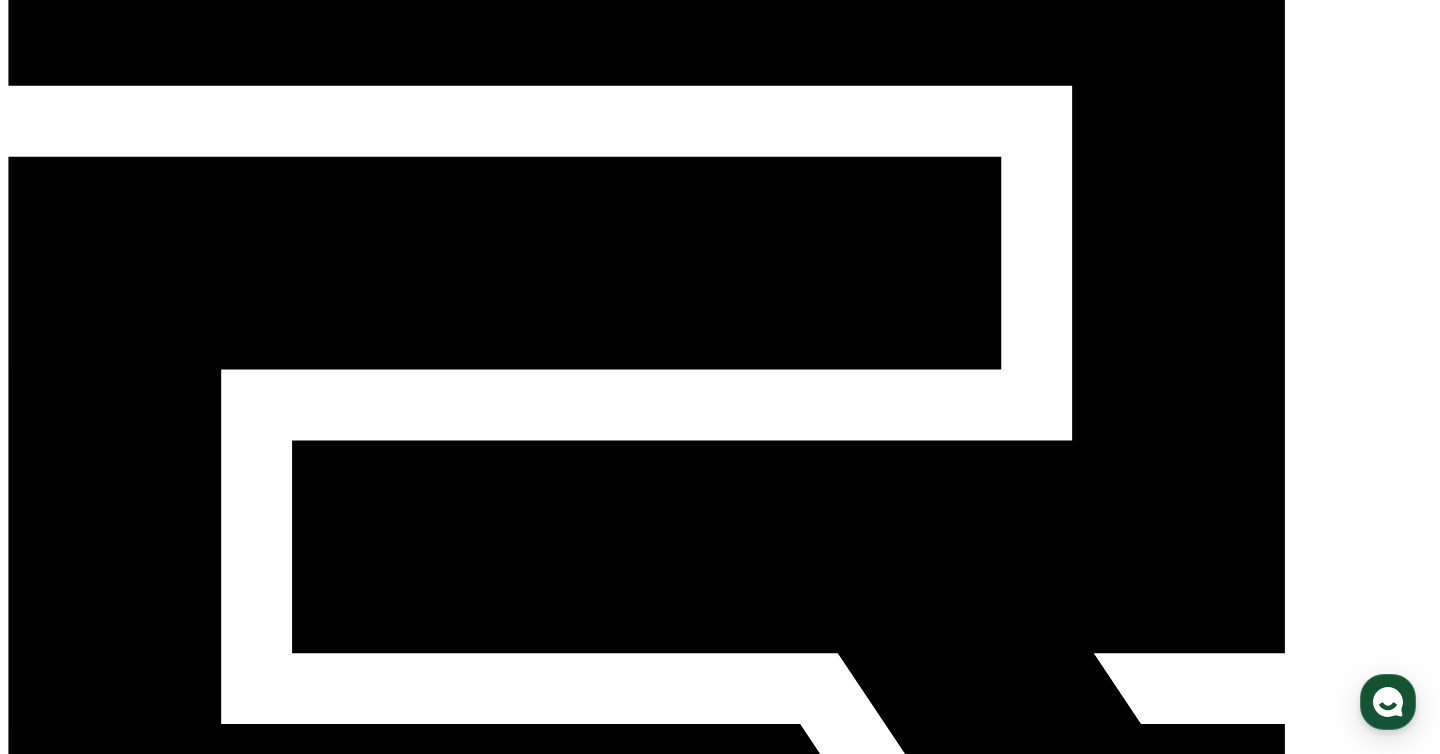 scroll, scrollTop: 0, scrollLeft: 0, axis: both 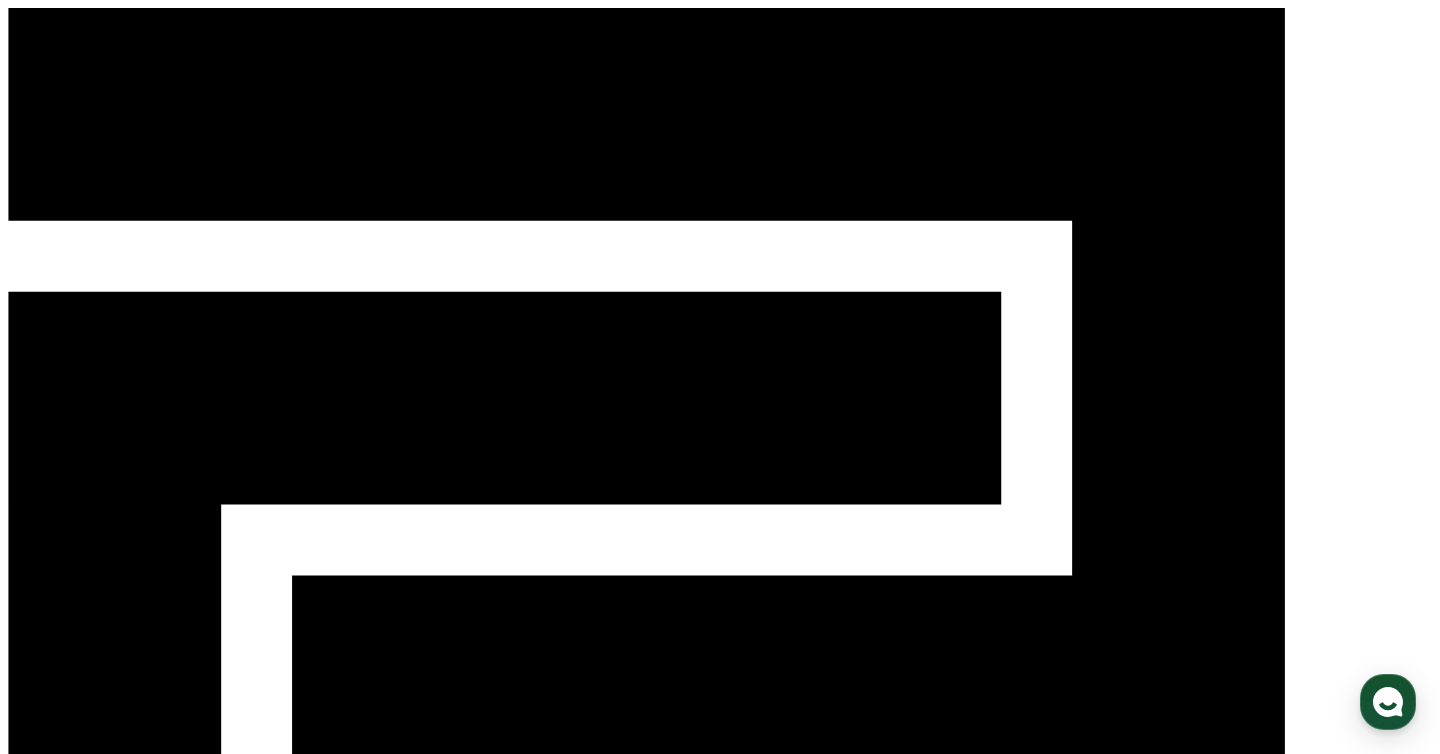 click on "ガイド" at bounding box center (320, 1189) 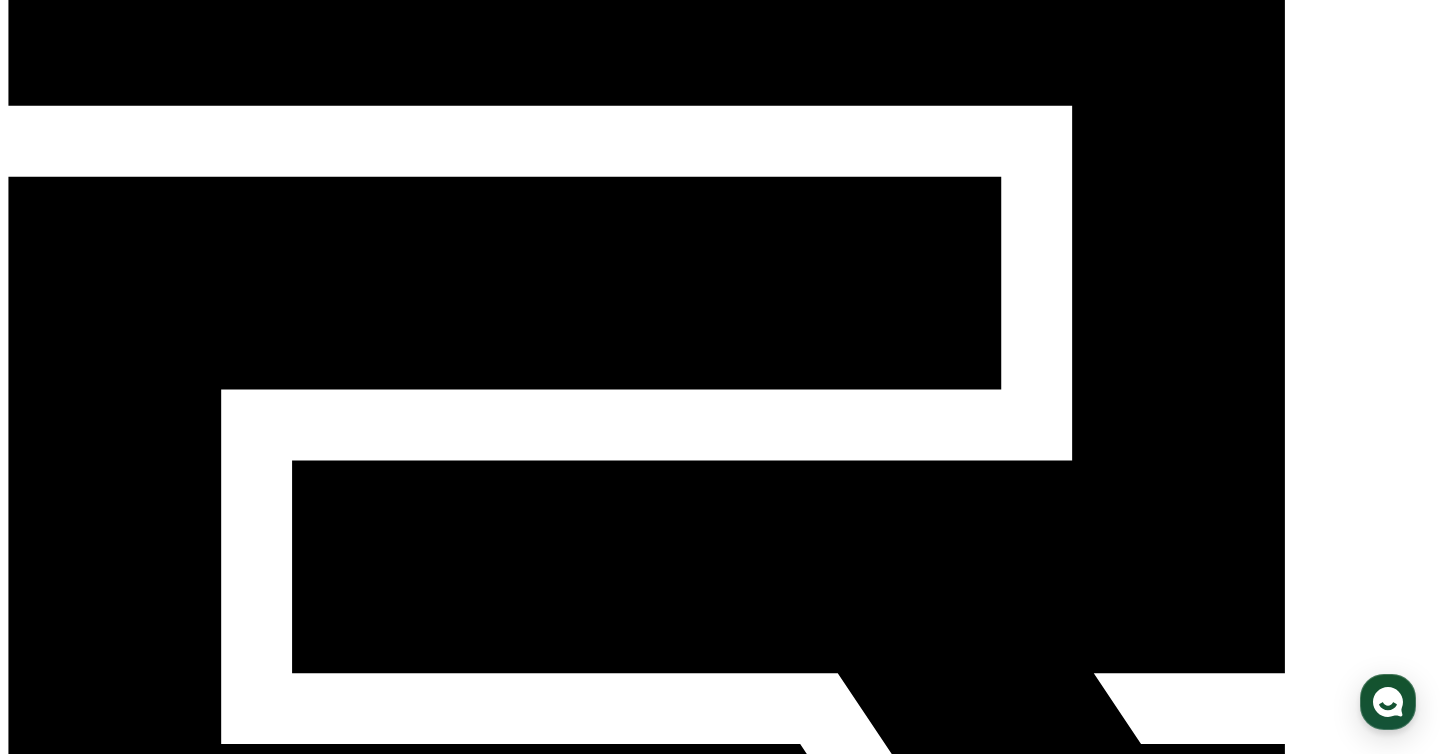 scroll, scrollTop: 0, scrollLeft: 0, axis: both 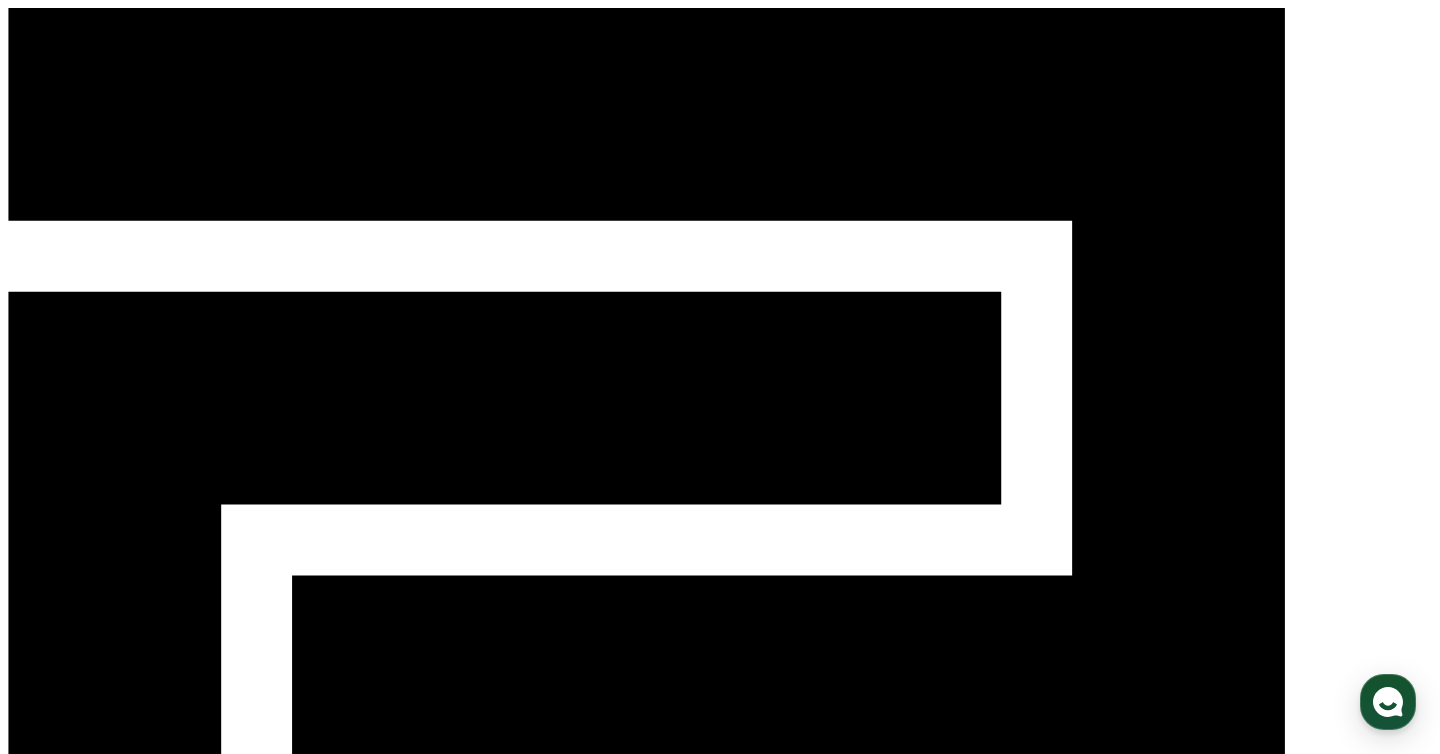 click on "PC" at bounding box center [80, 1211] 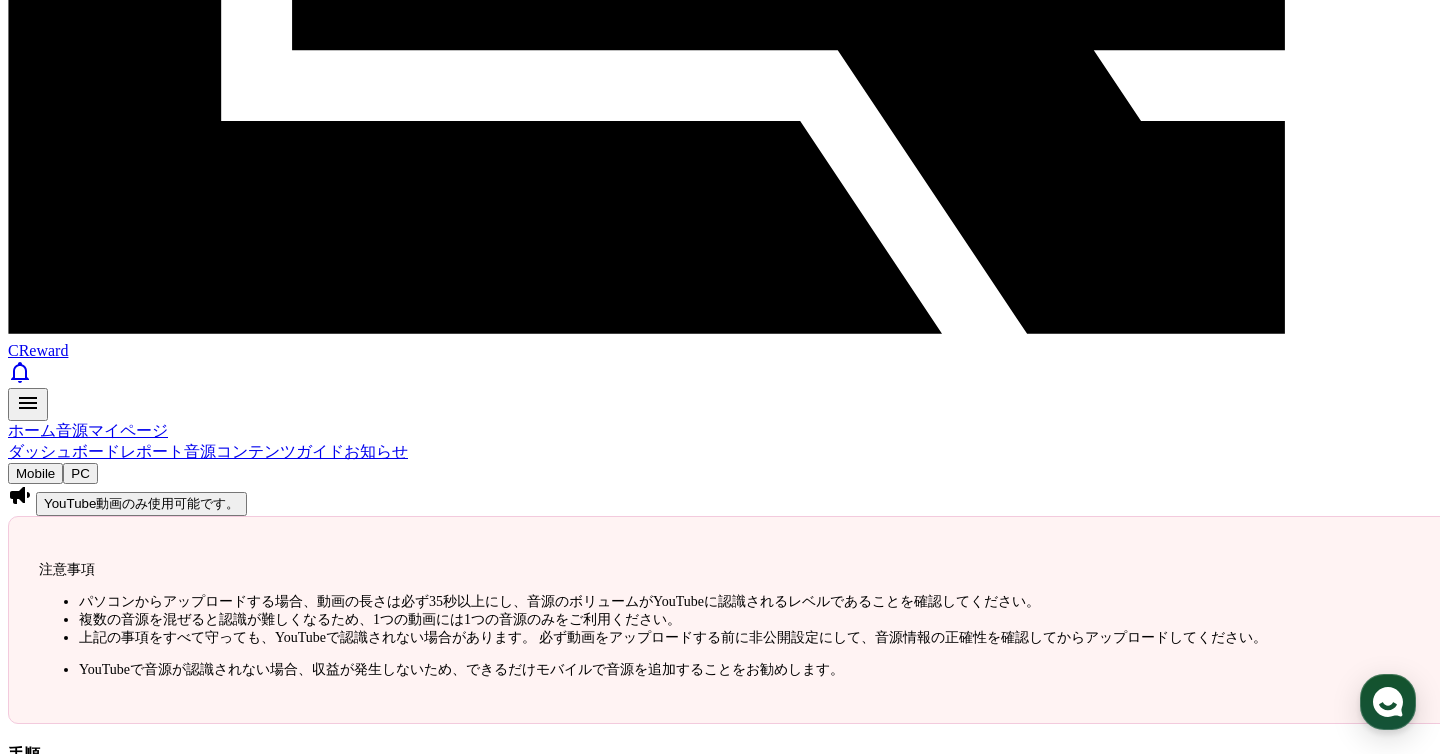 scroll, scrollTop: 739, scrollLeft: 0, axis: vertical 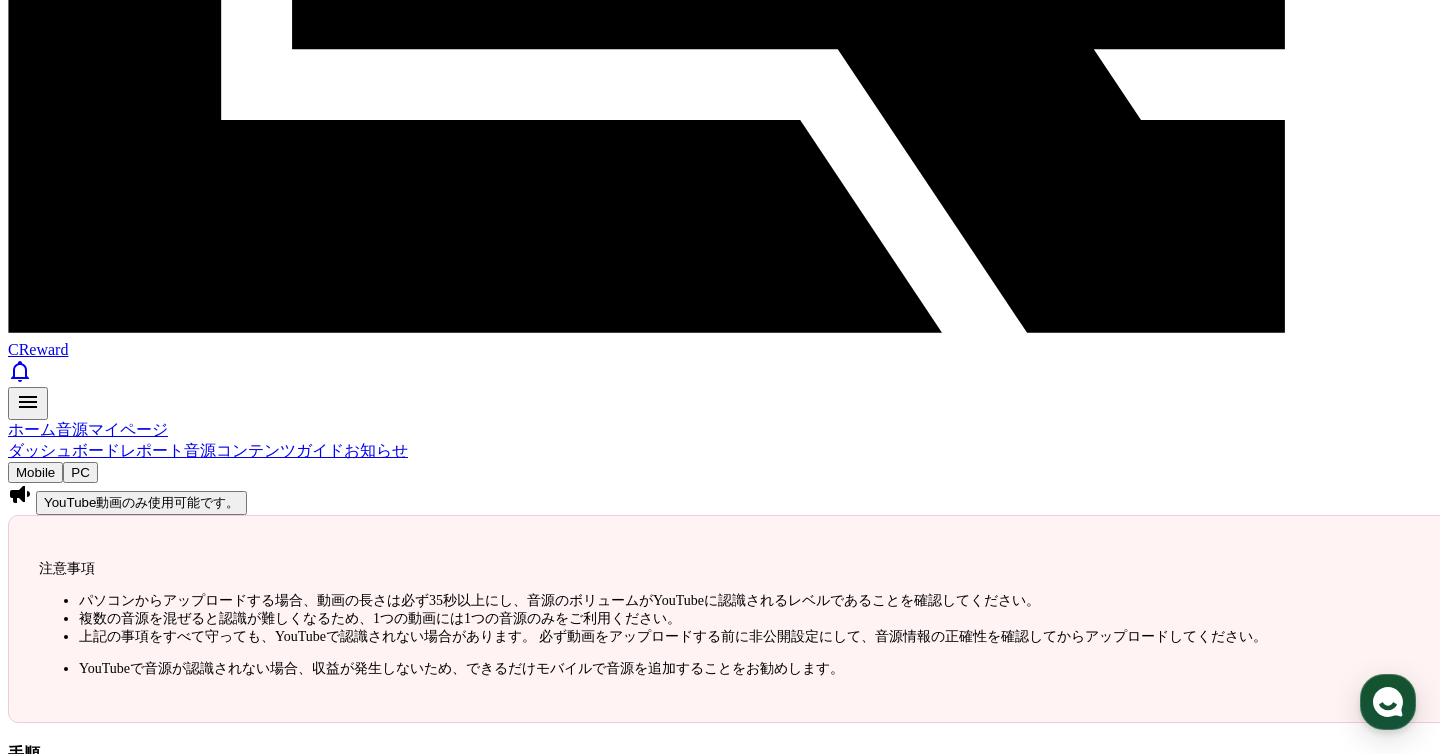 click on "1   CReward Musicで音源をダウンロード" at bounding box center (740, 1014) 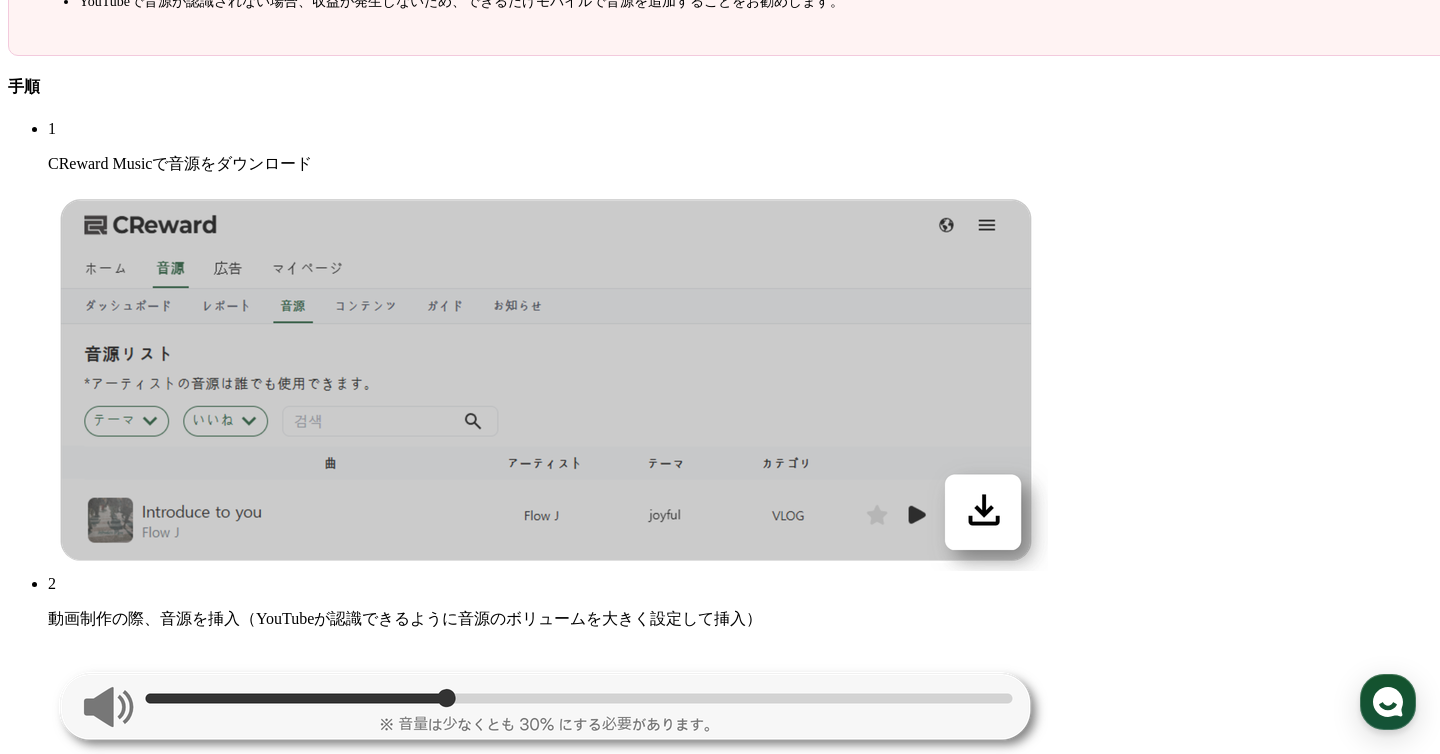 scroll, scrollTop: 1224, scrollLeft: 0, axis: vertical 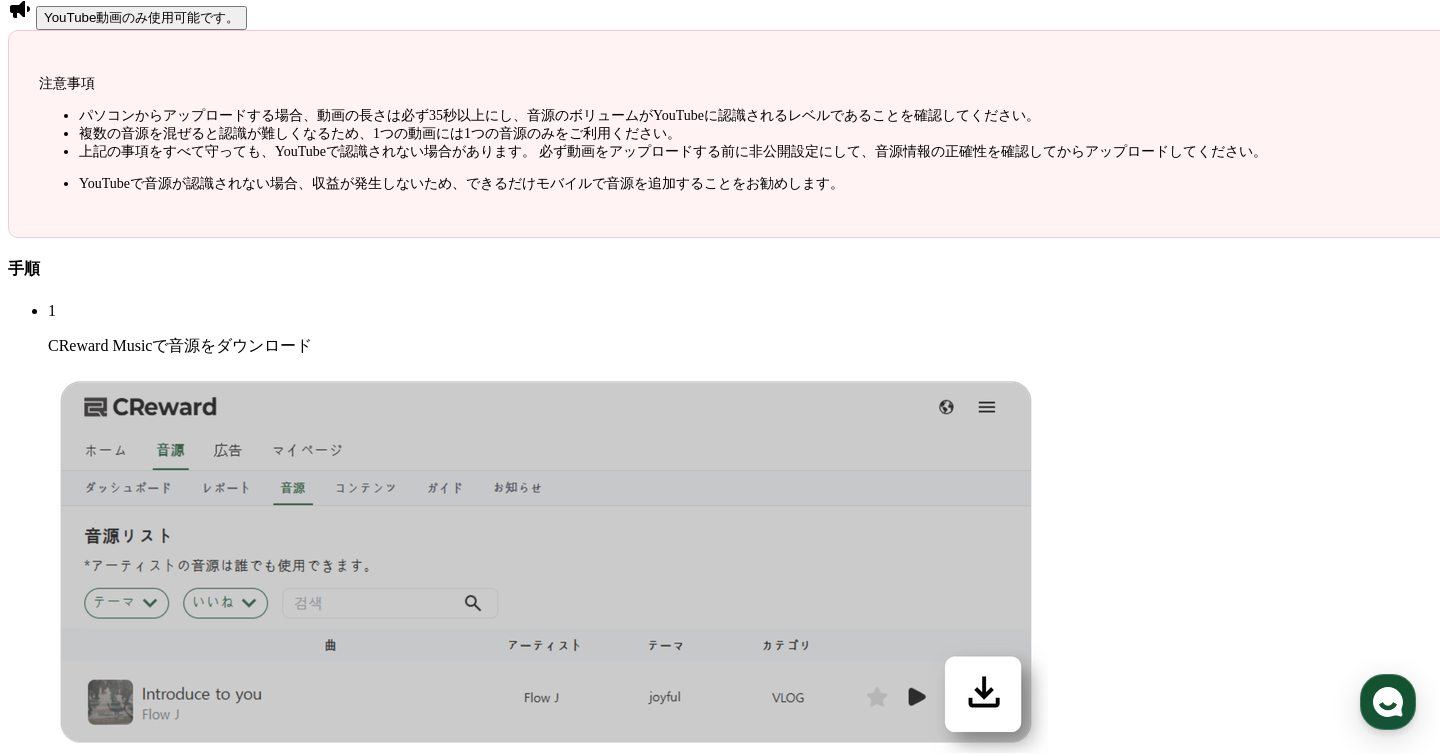 click on "3   音源認識を確認するため、動画をアップロードする前に非公開に設定し、YouTubeスタジオでアップロードしたコンテンツの「詳しく見る」をクリック" at bounding box center (740, 1178) 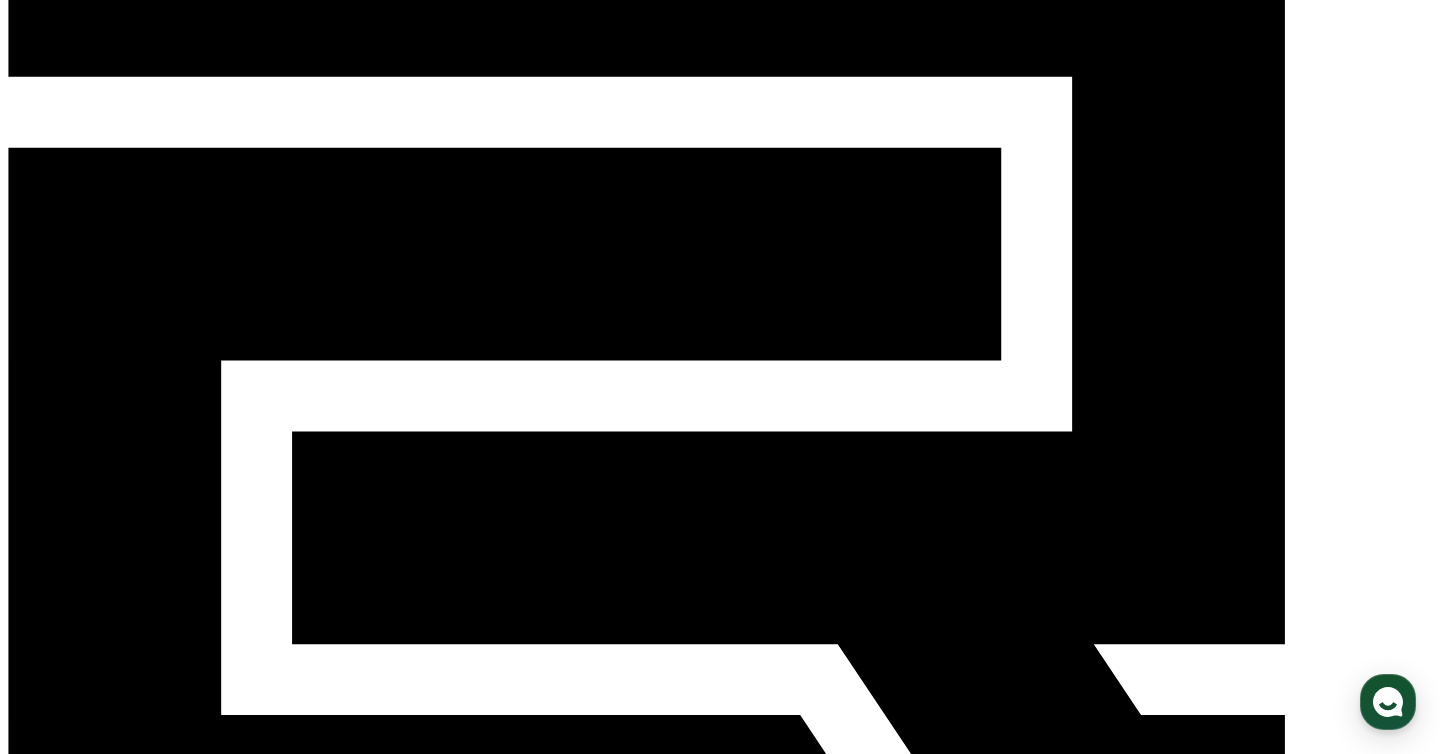 scroll, scrollTop: 190, scrollLeft: 0, axis: vertical 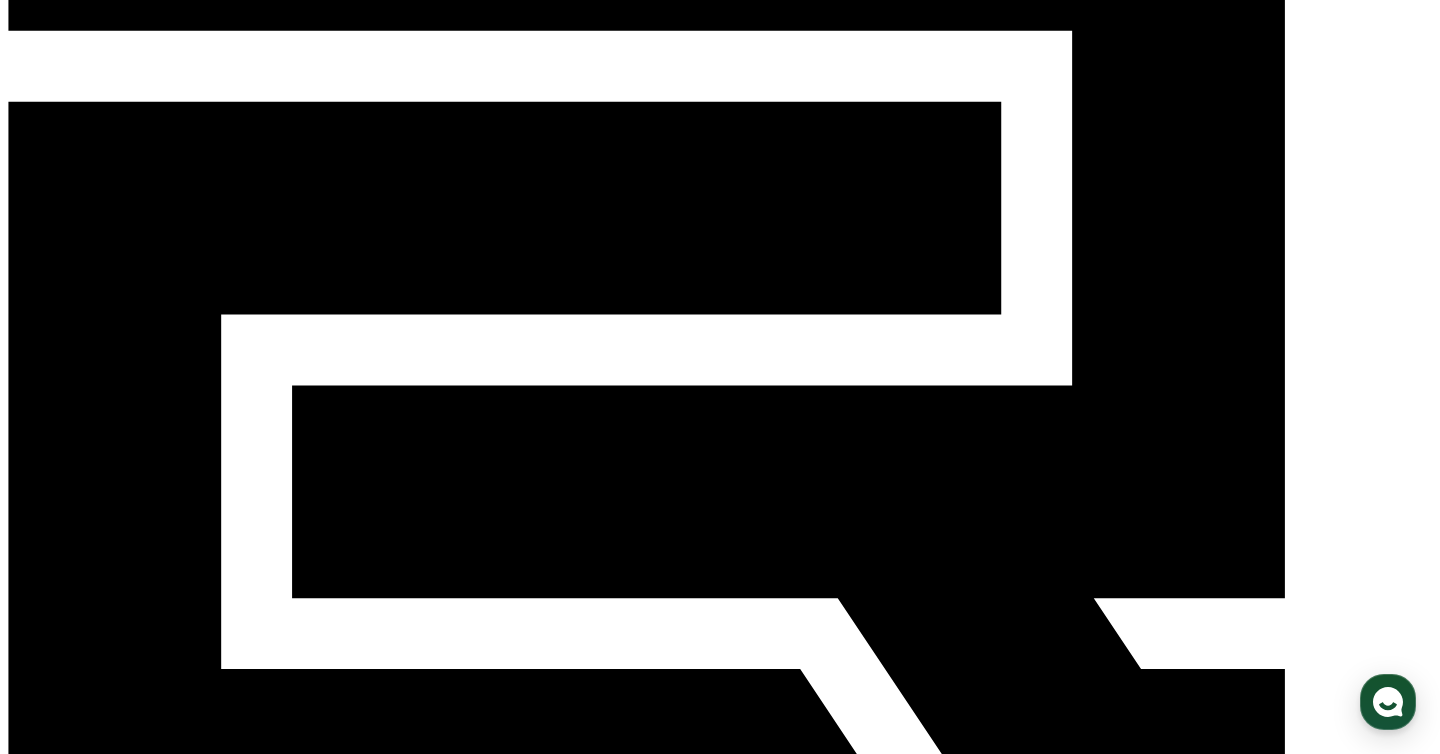 click on "手順" at bounding box center (720, 1303) 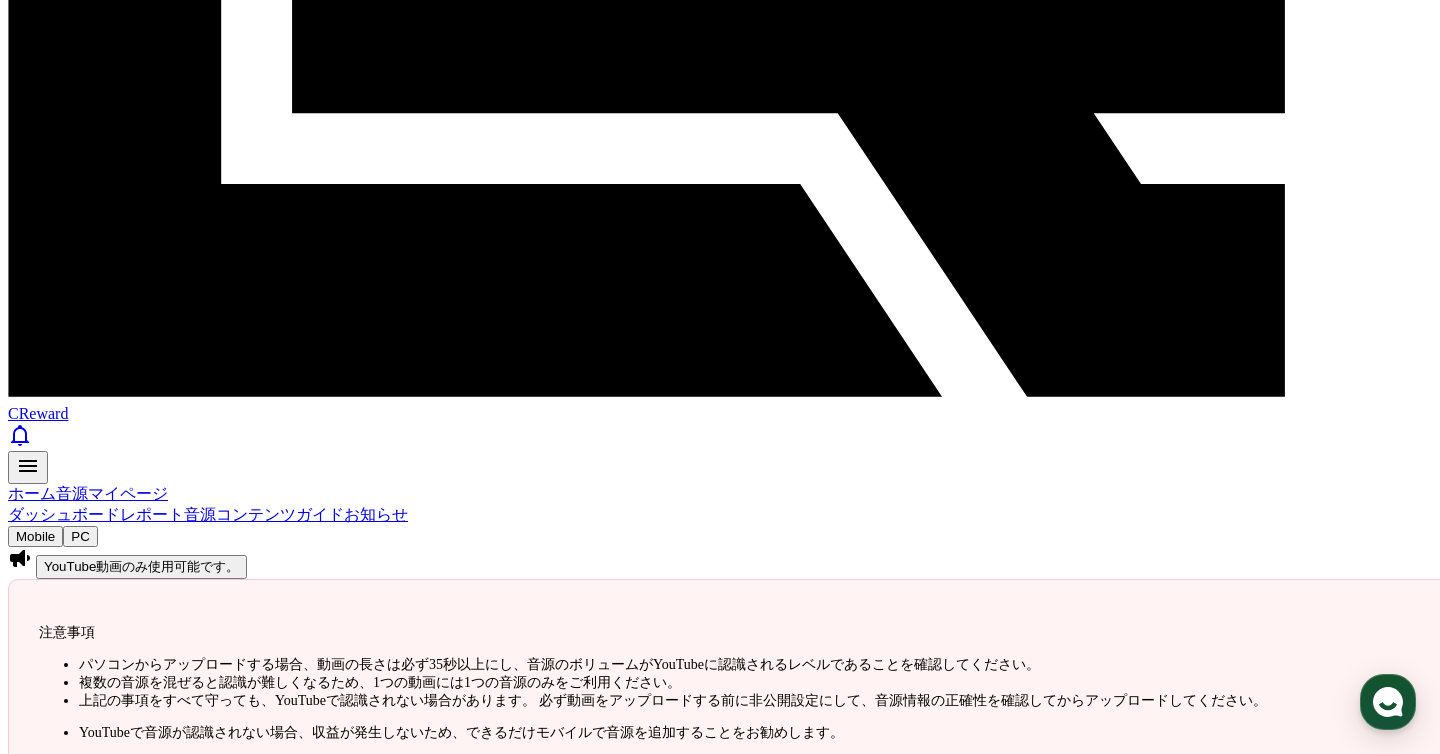 scroll, scrollTop: 0, scrollLeft: 0, axis: both 